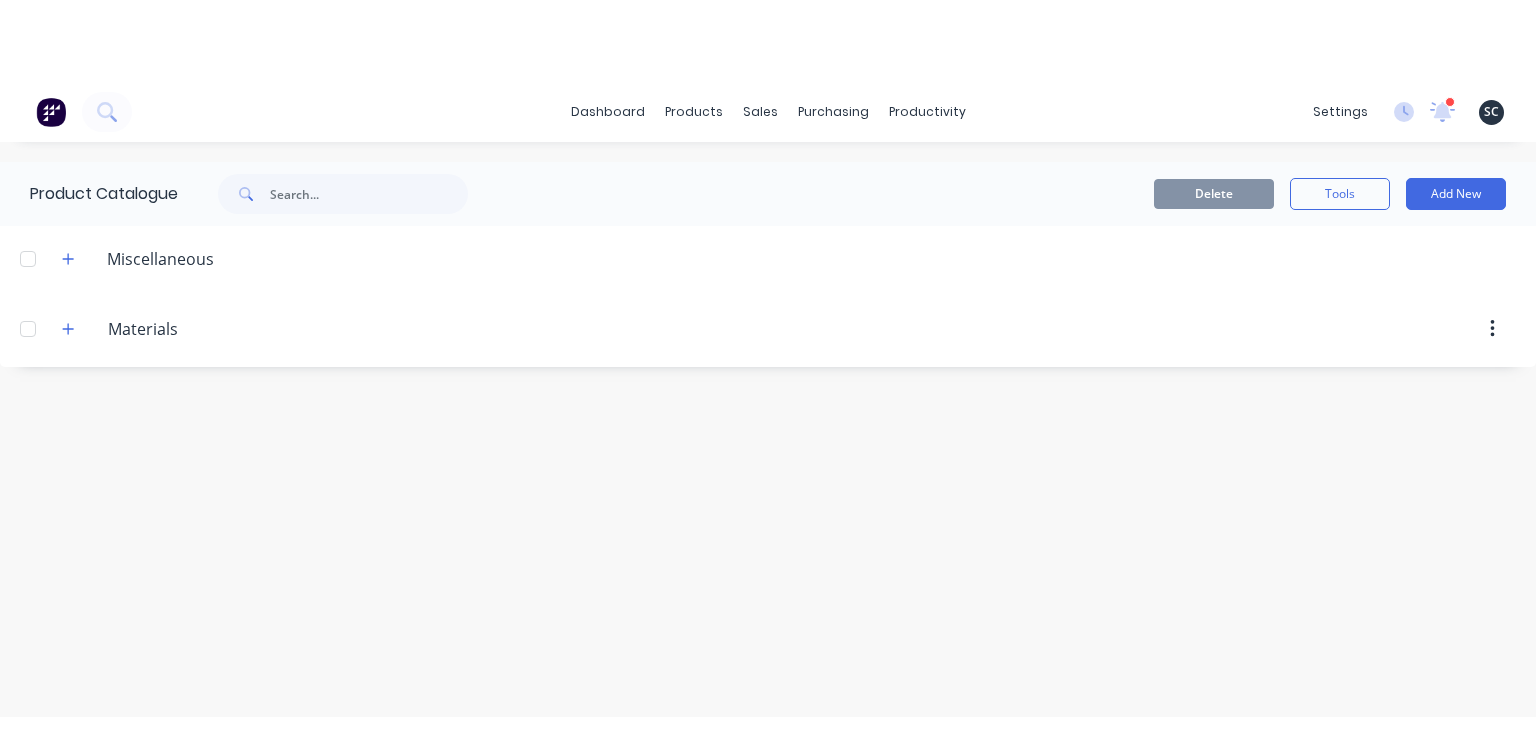 scroll, scrollTop: 0, scrollLeft: 0, axis: both 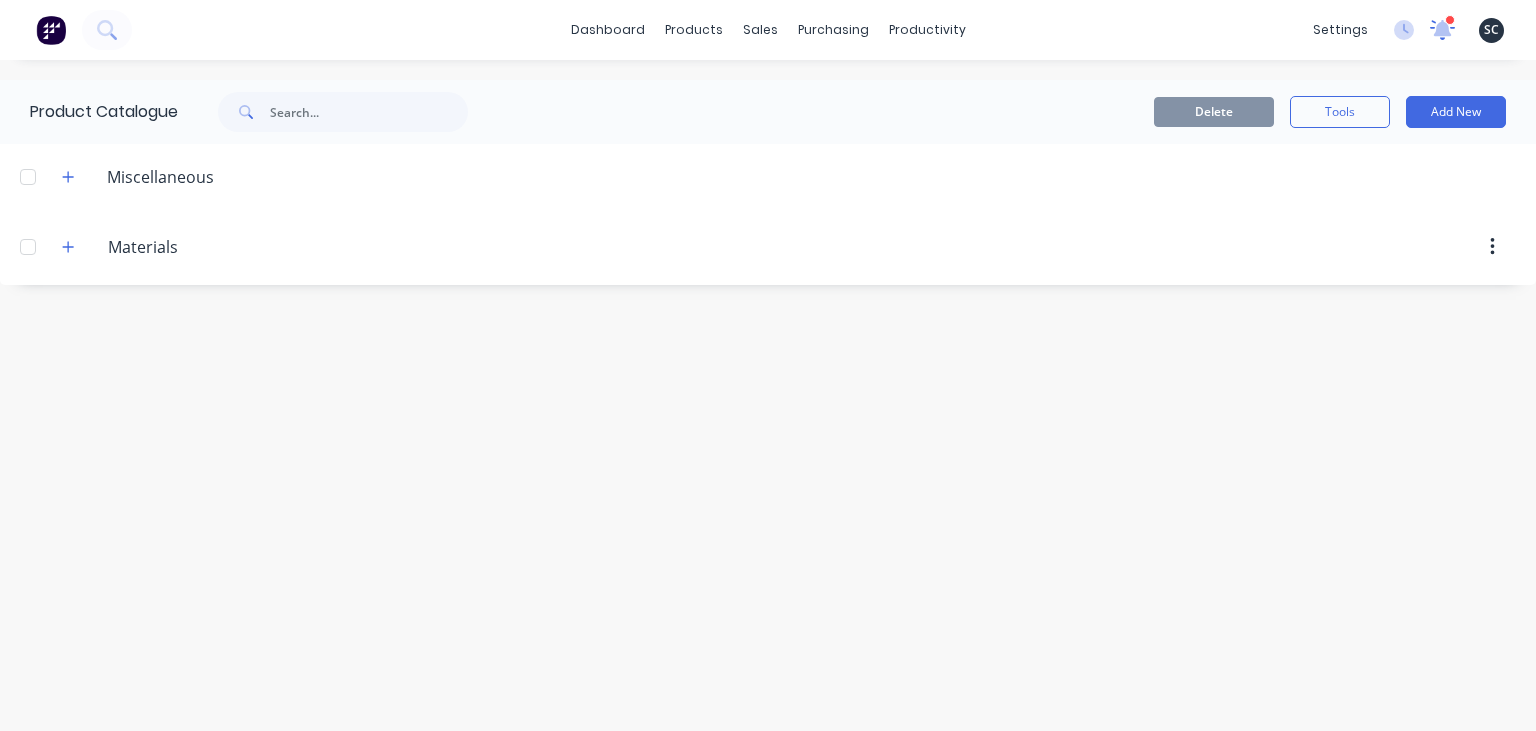 click 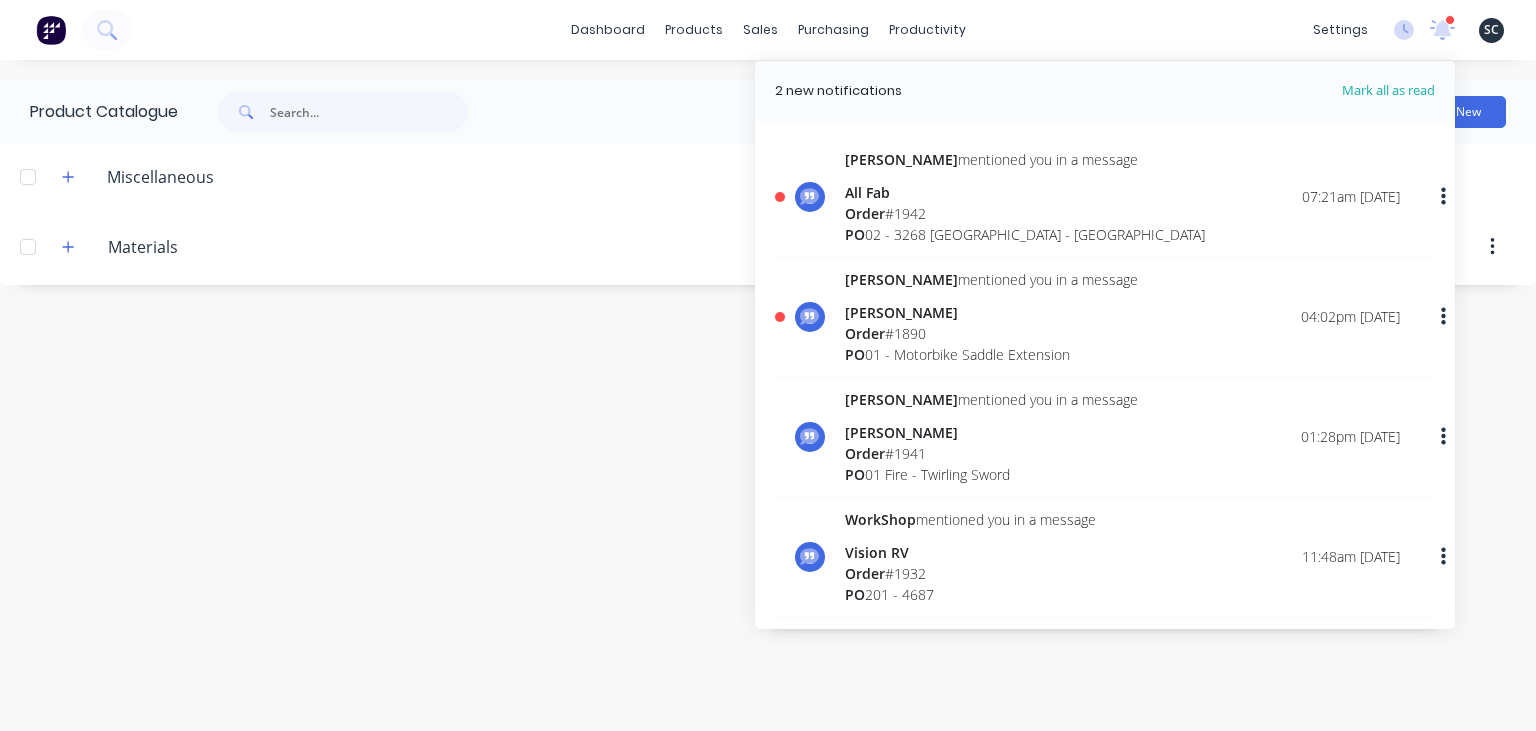 click on "Order  # 1890" at bounding box center (991, 333) 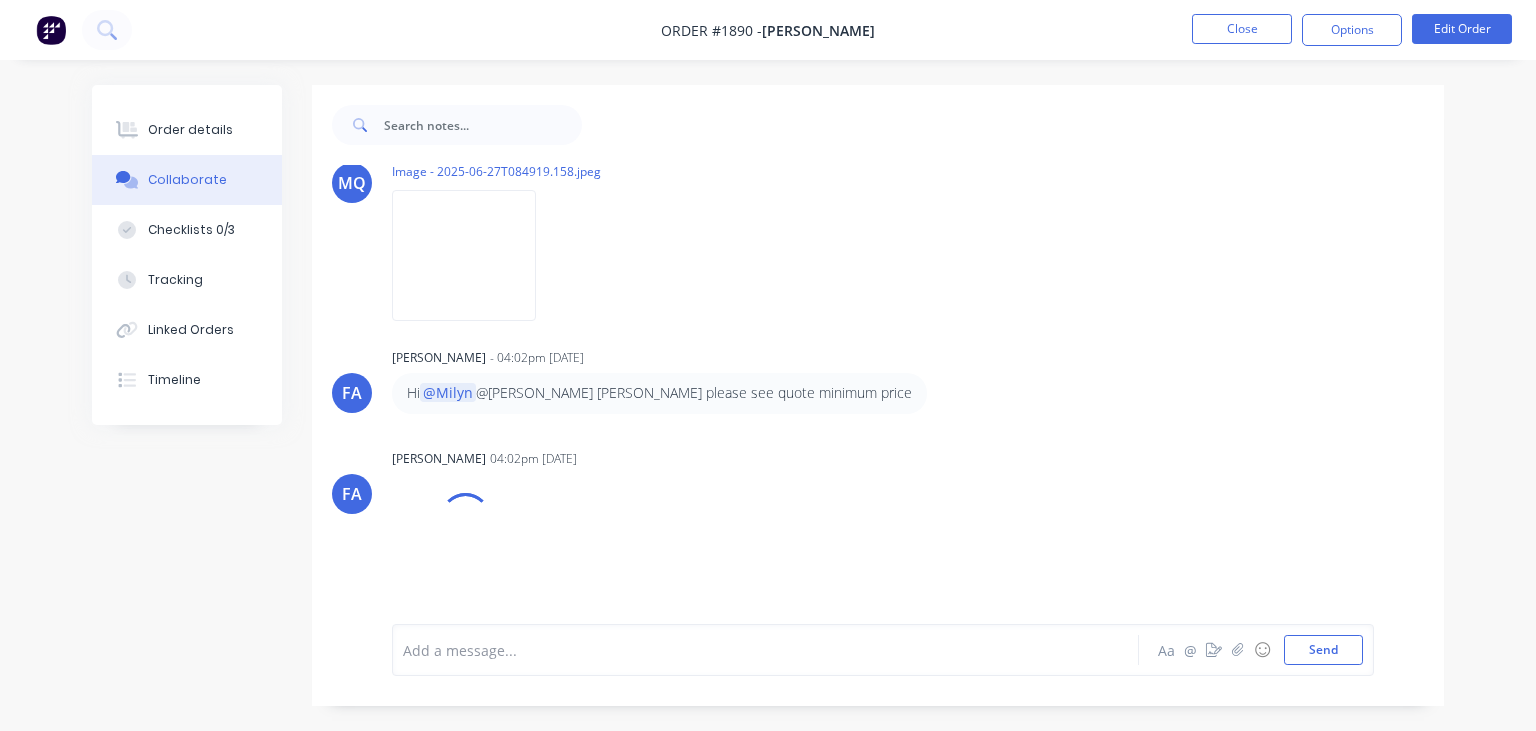 scroll, scrollTop: 178, scrollLeft: 0, axis: vertical 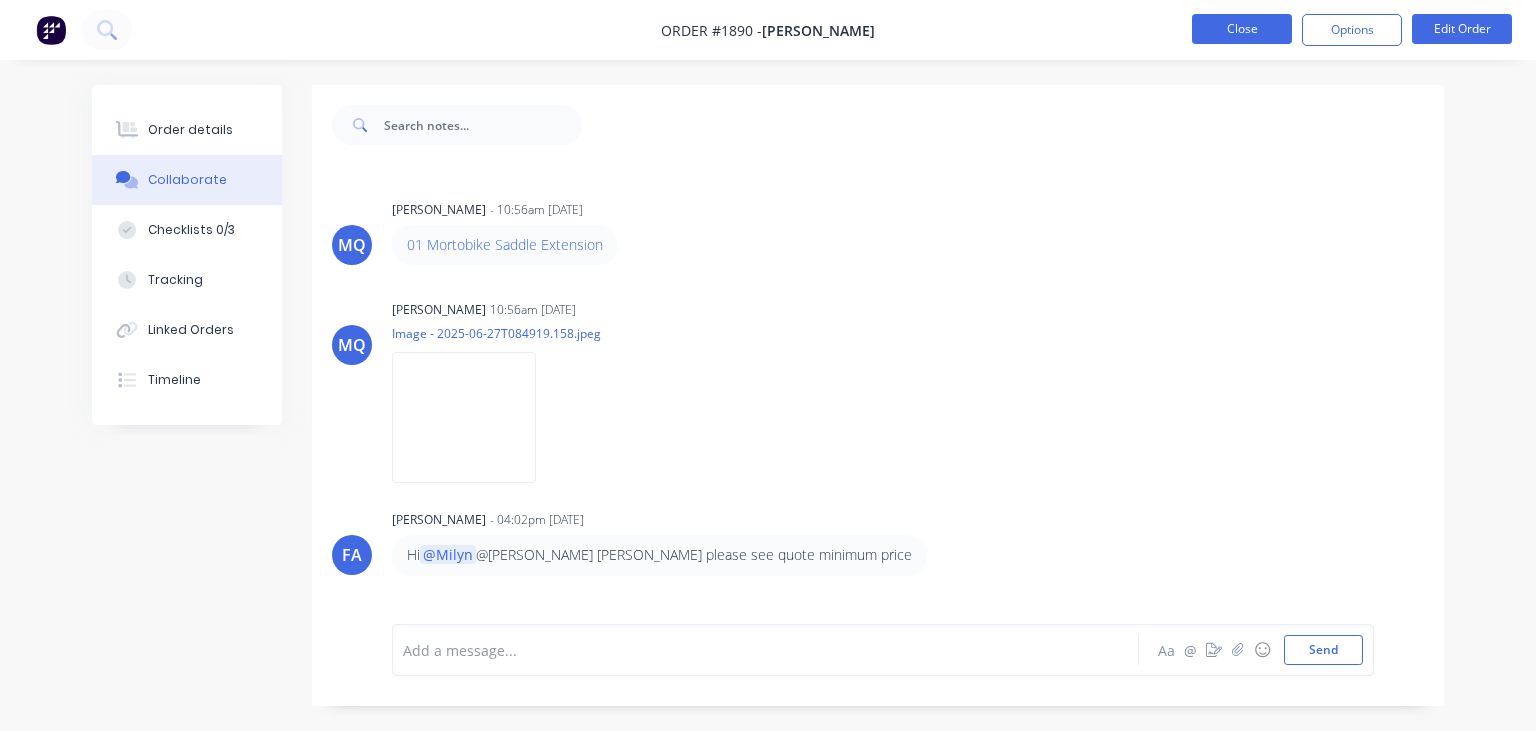click on "Close" at bounding box center (1242, 29) 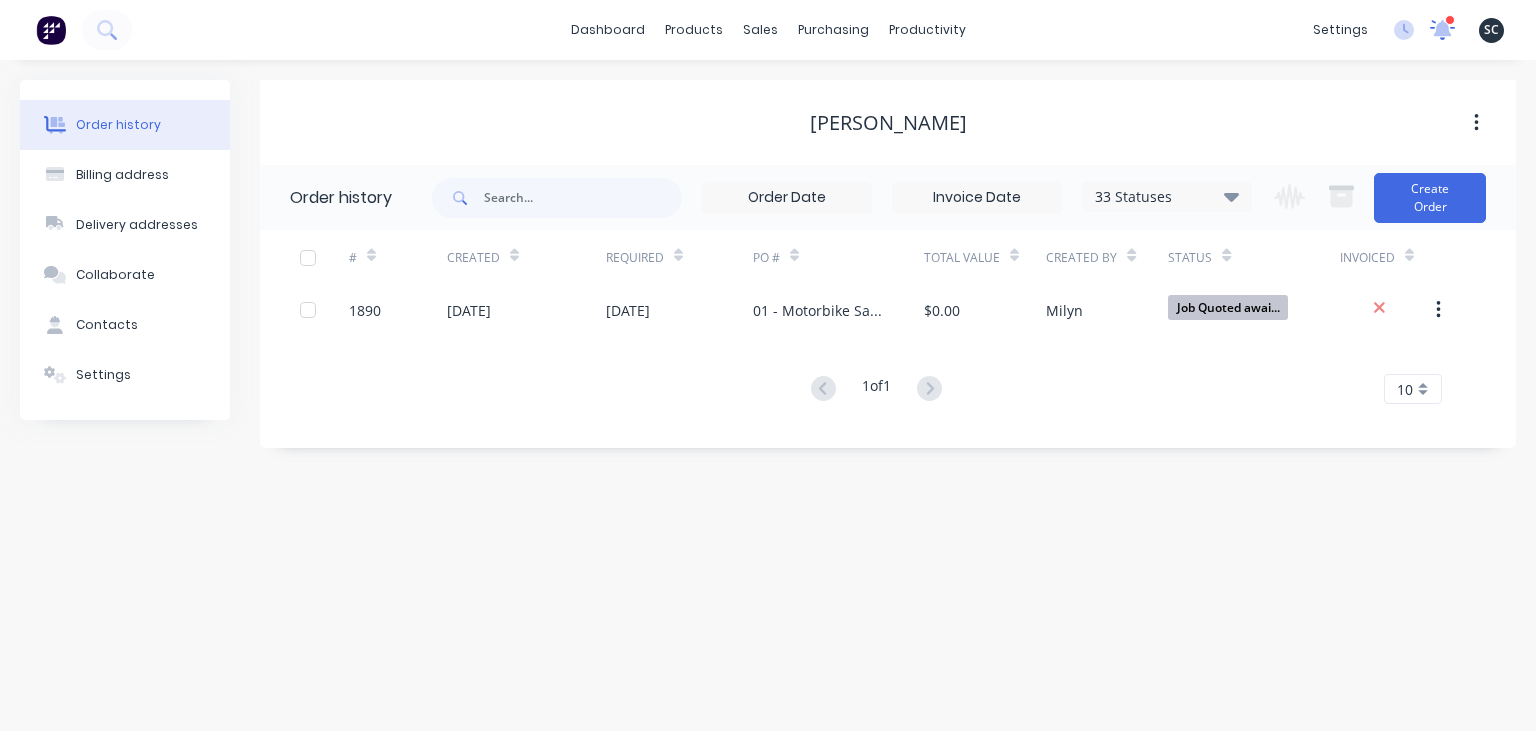 click 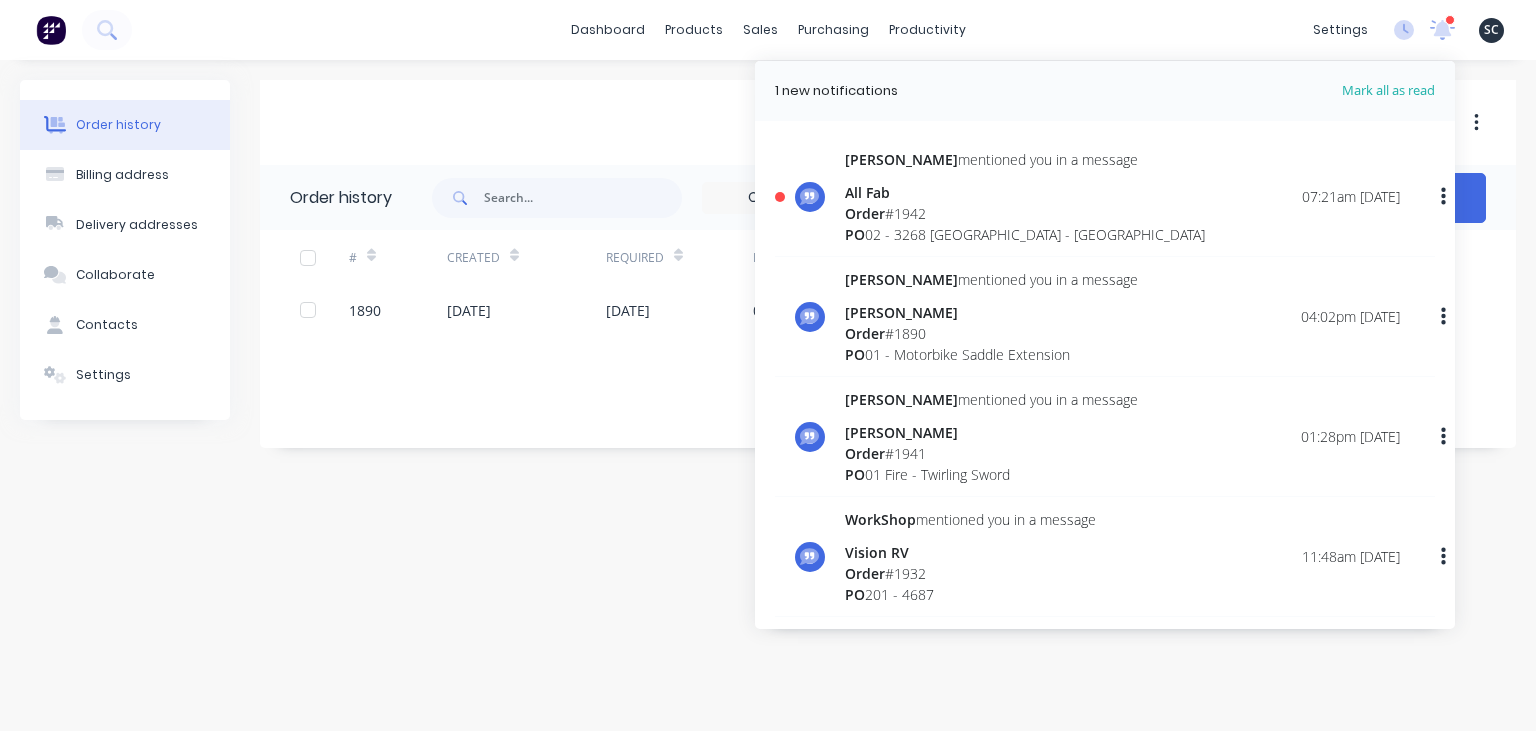 click on "Order  # 1942" at bounding box center (1025, 213) 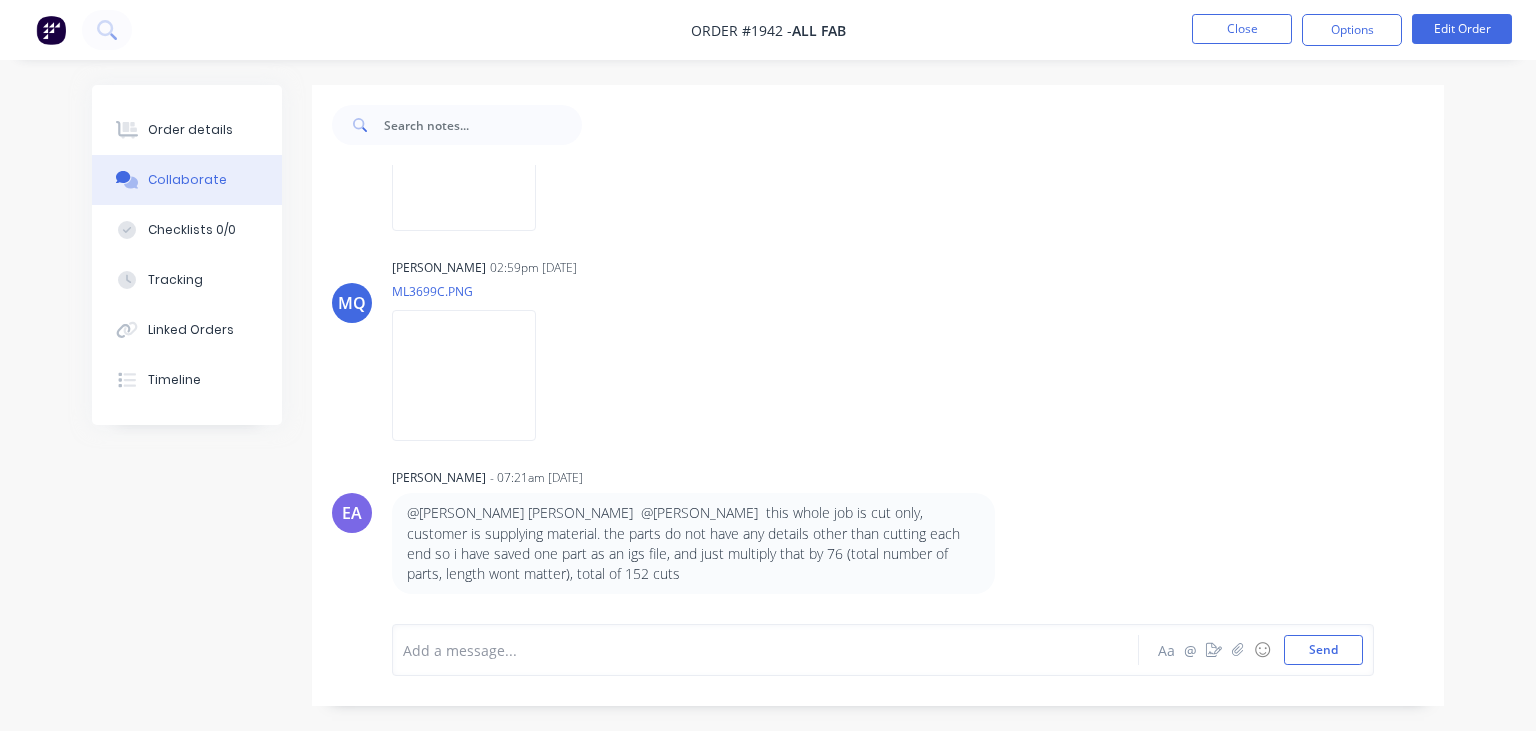 scroll, scrollTop: 462, scrollLeft: 0, axis: vertical 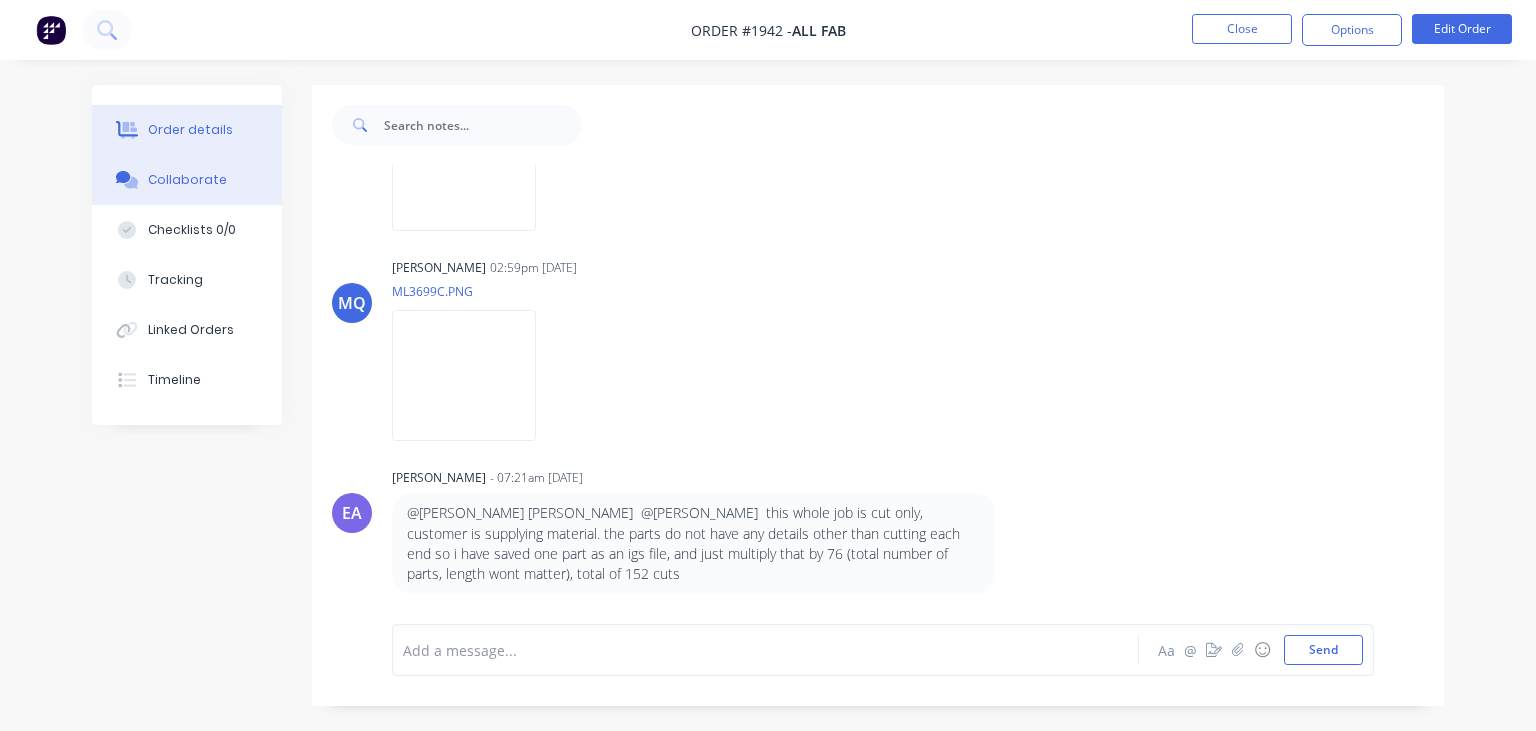 click on "Order details" at bounding box center [190, 130] 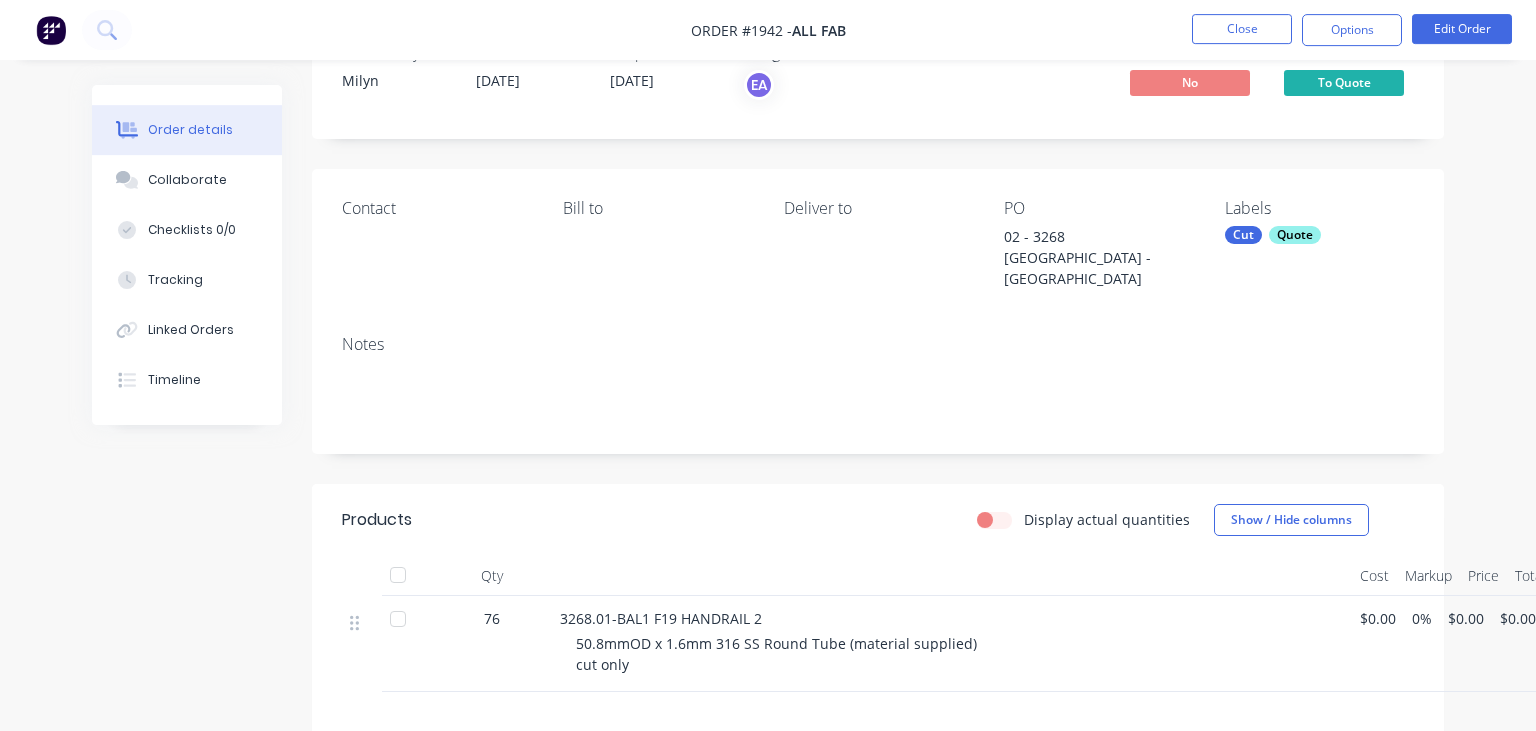 scroll, scrollTop: 0, scrollLeft: 0, axis: both 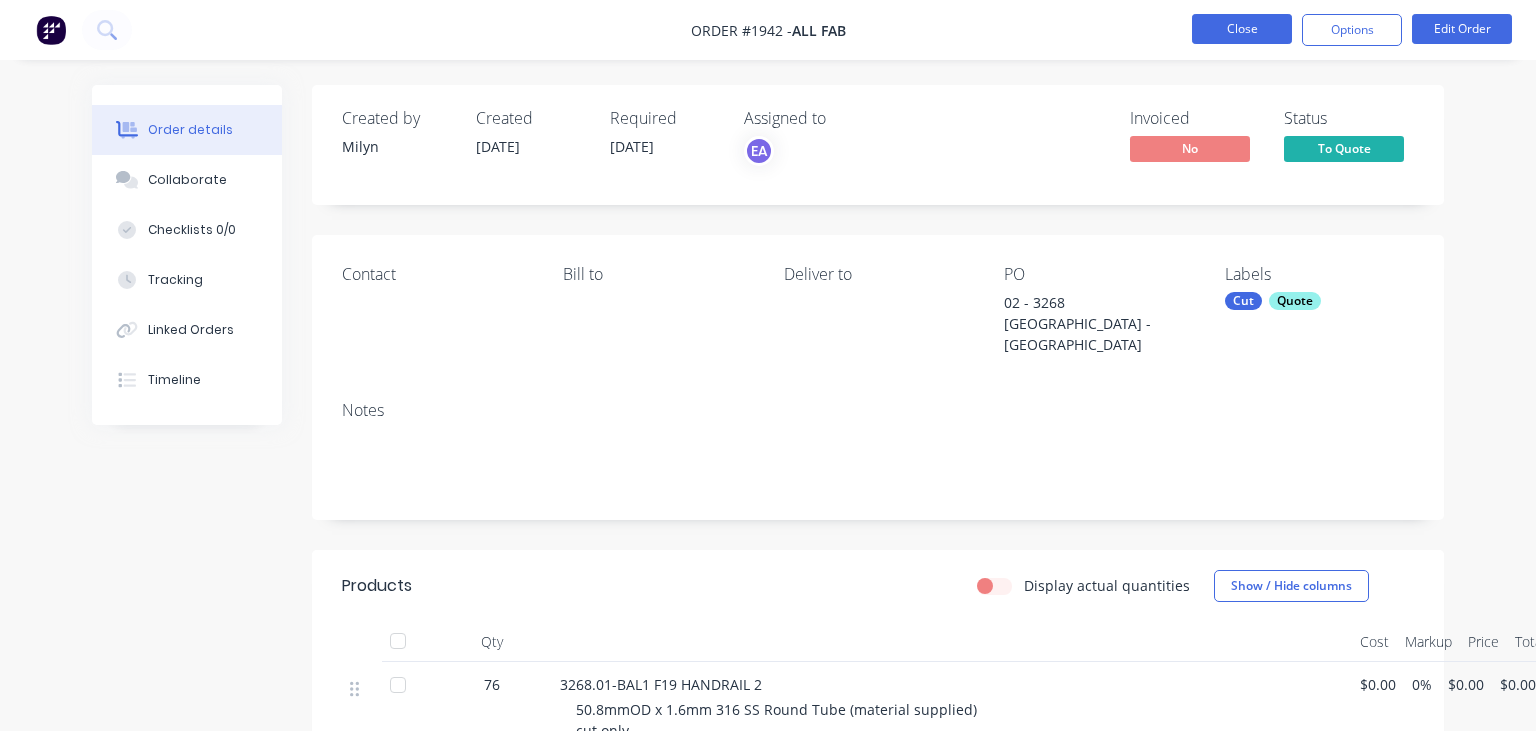 click on "Close" at bounding box center (1242, 29) 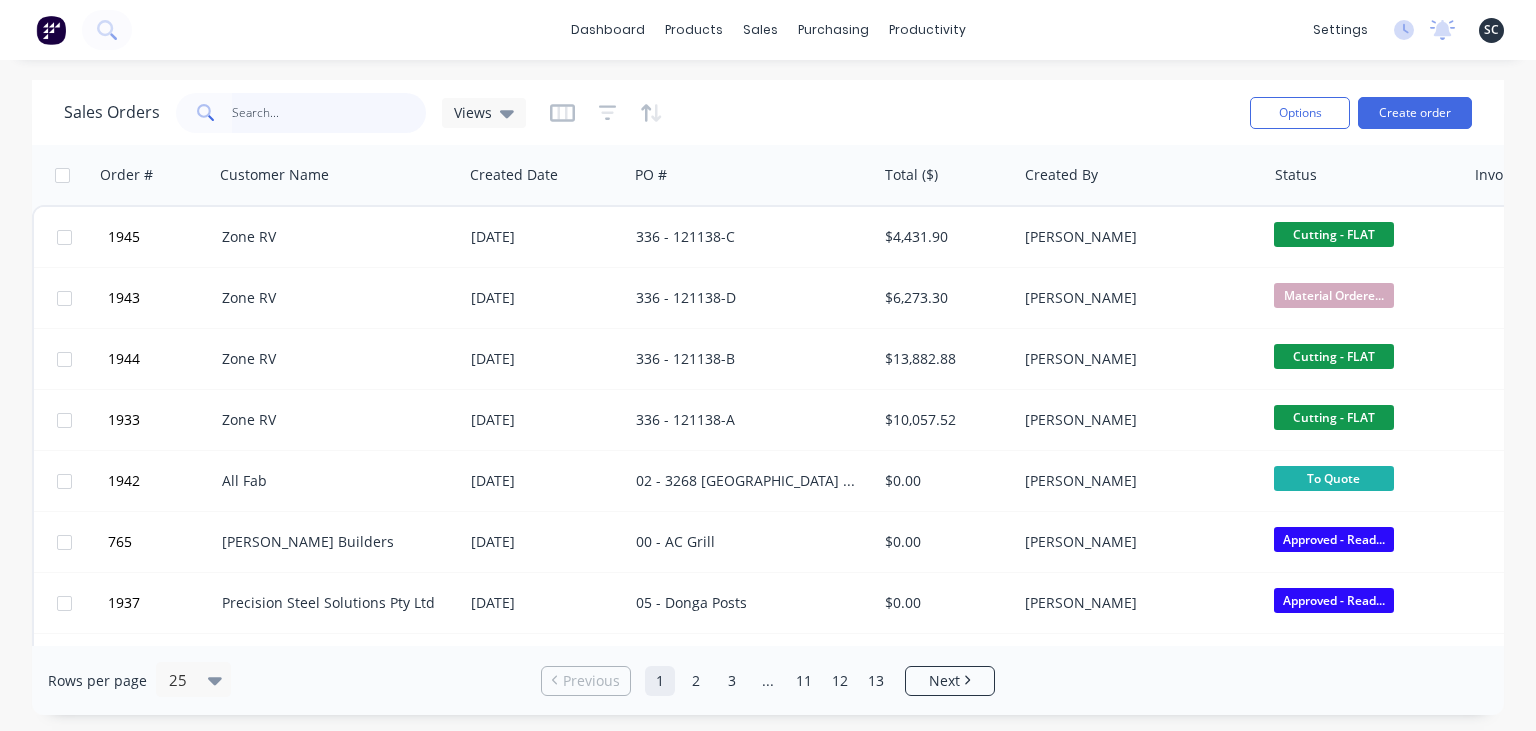 click at bounding box center [329, 113] 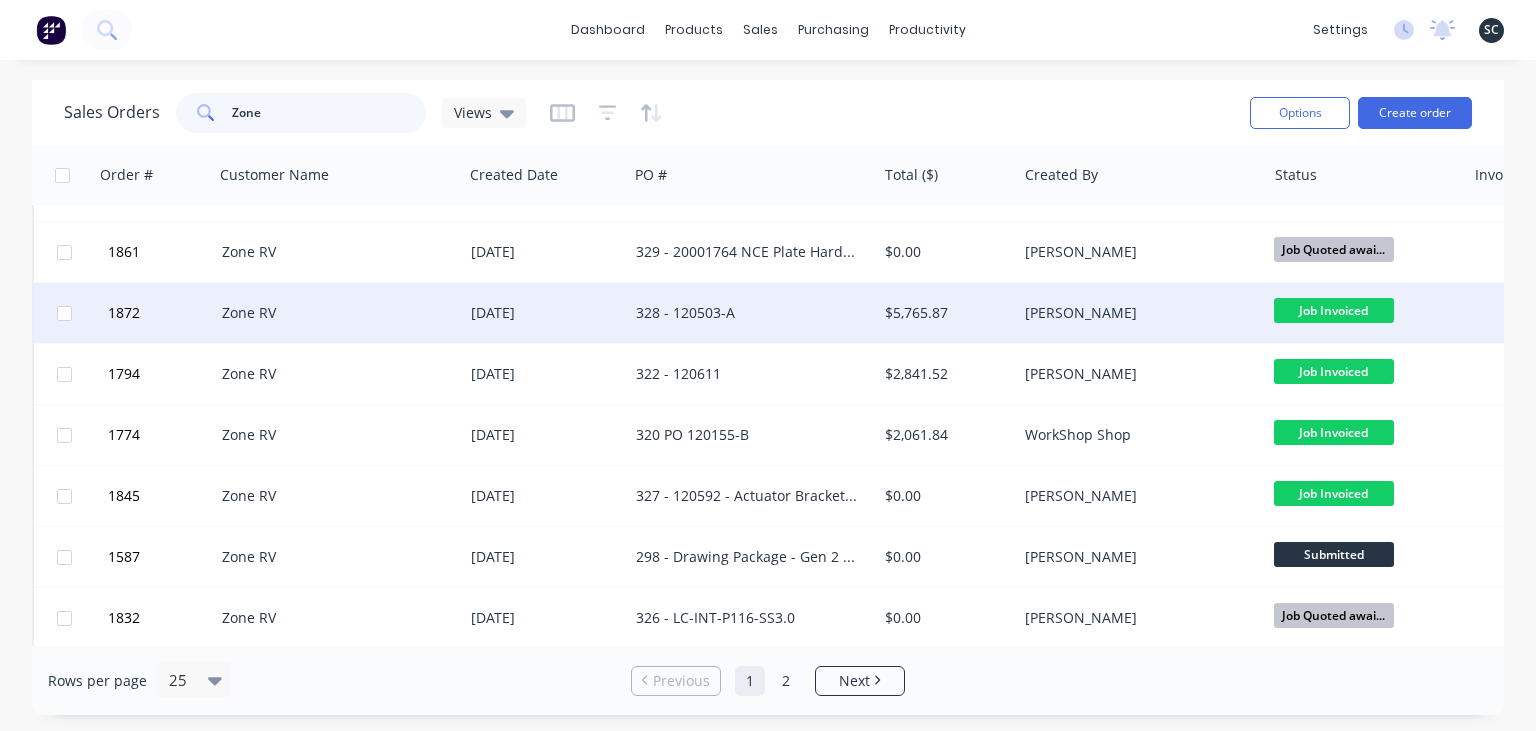 scroll, scrollTop: 922, scrollLeft: 0, axis: vertical 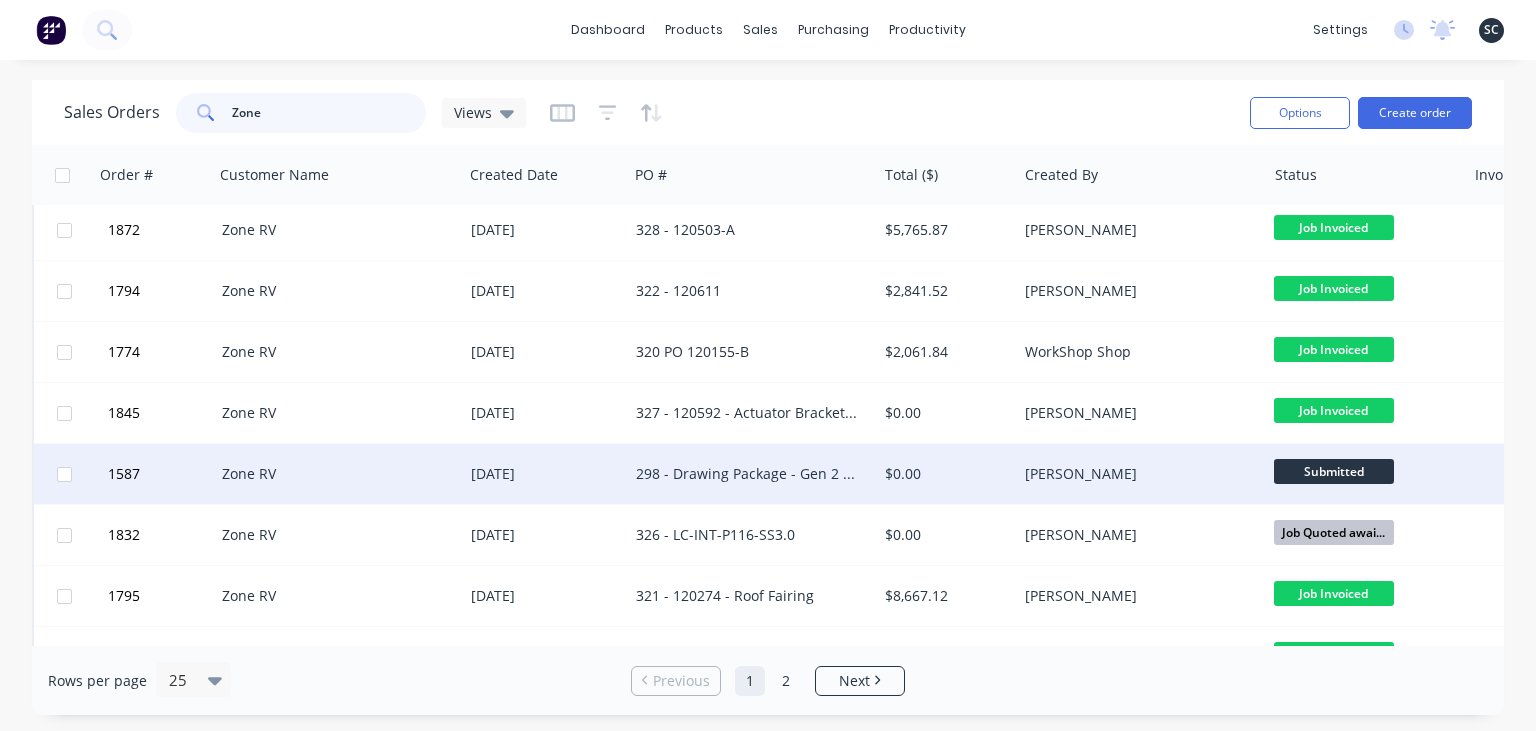 type on "Zone" 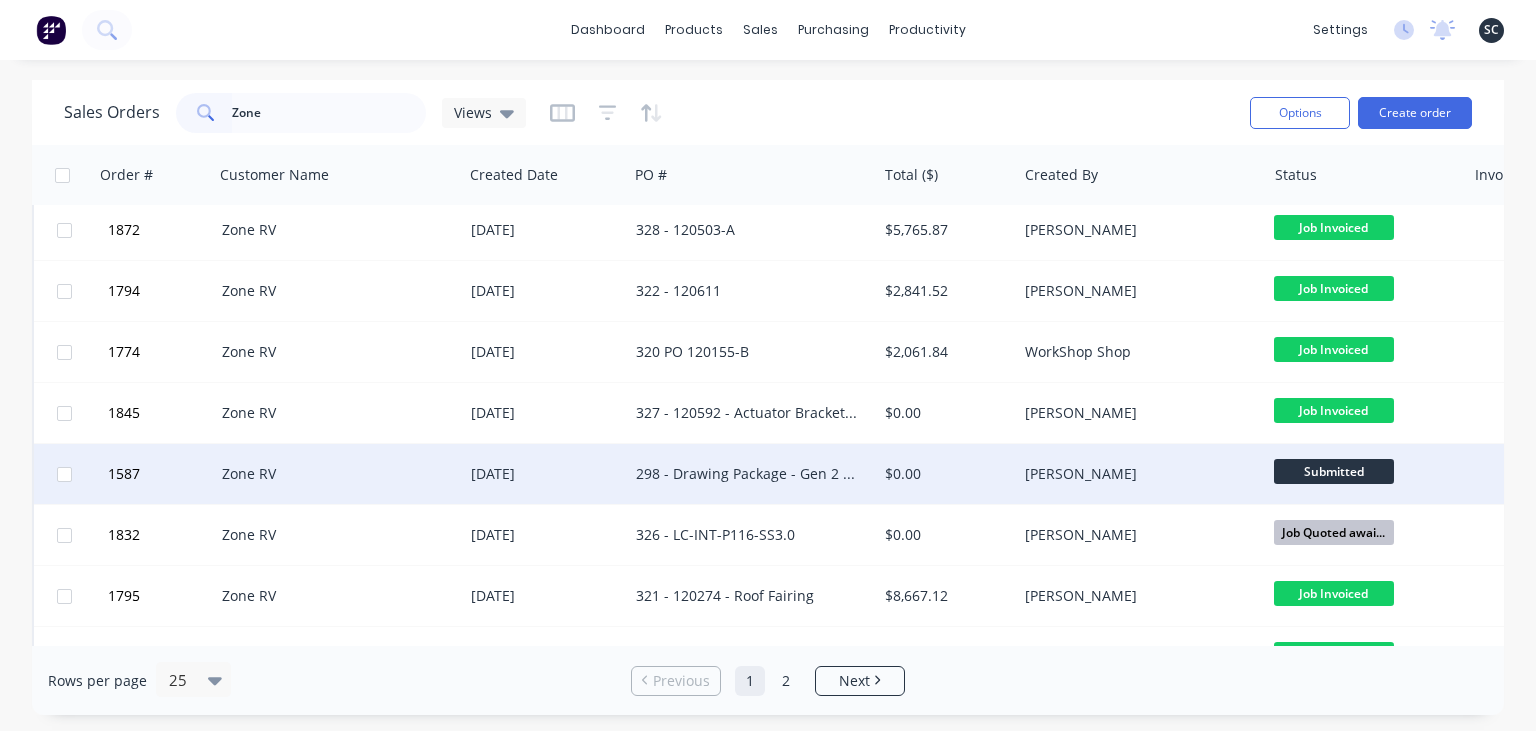 click on "298 - Drawing Package - Gen 2 Chassis" at bounding box center [752, 474] 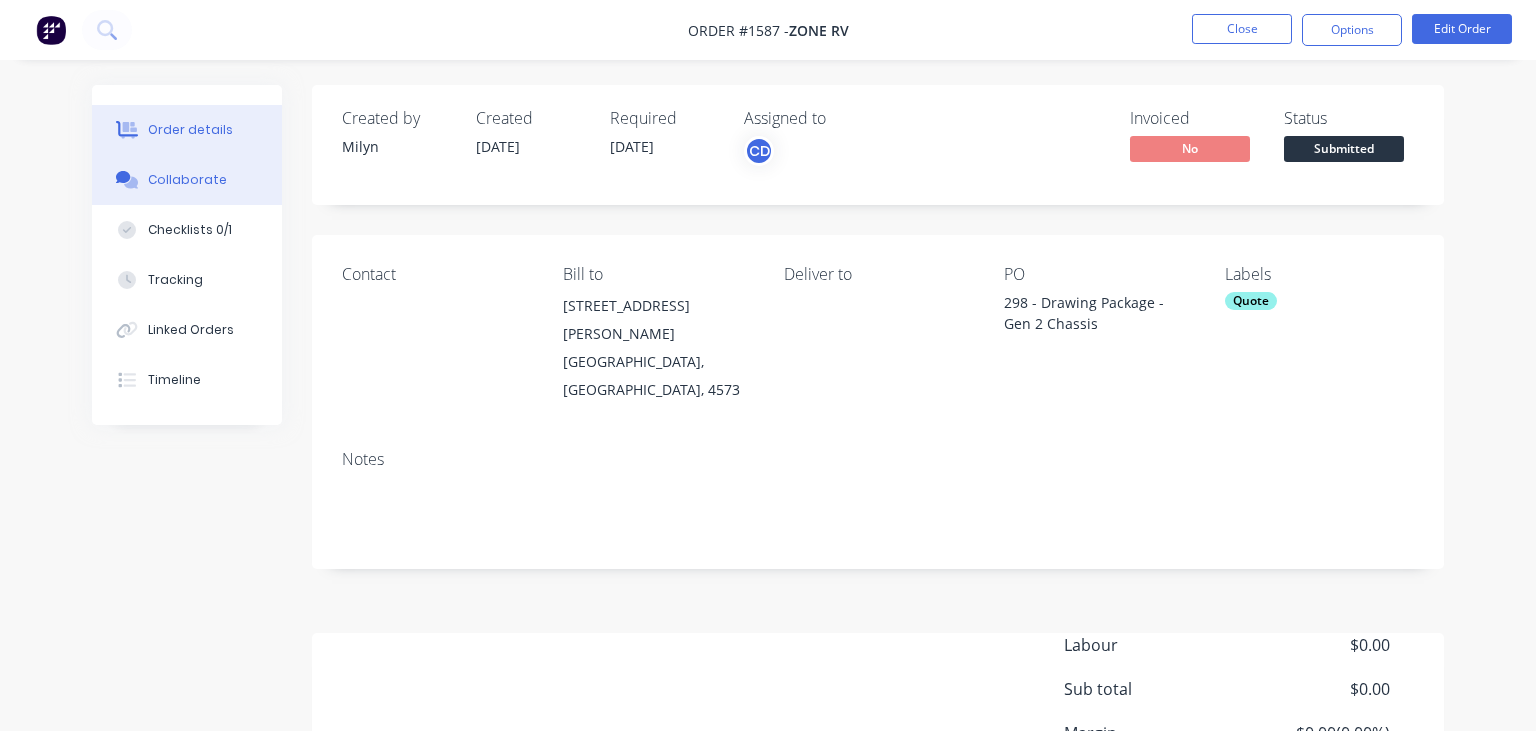 click on "Collaborate" at bounding box center (187, 180) 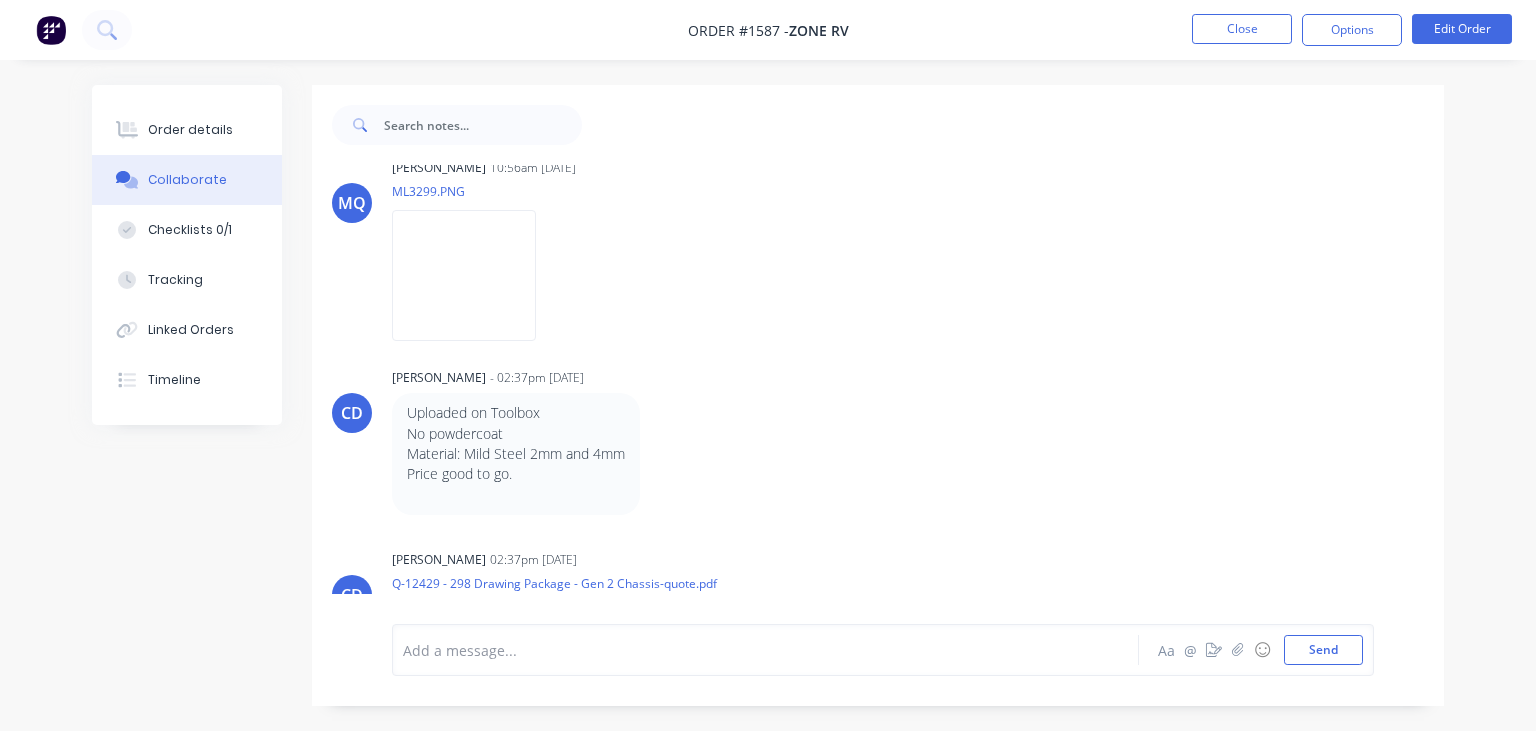 scroll, scrollTop: 0, scrollLeft: 0, axis: both 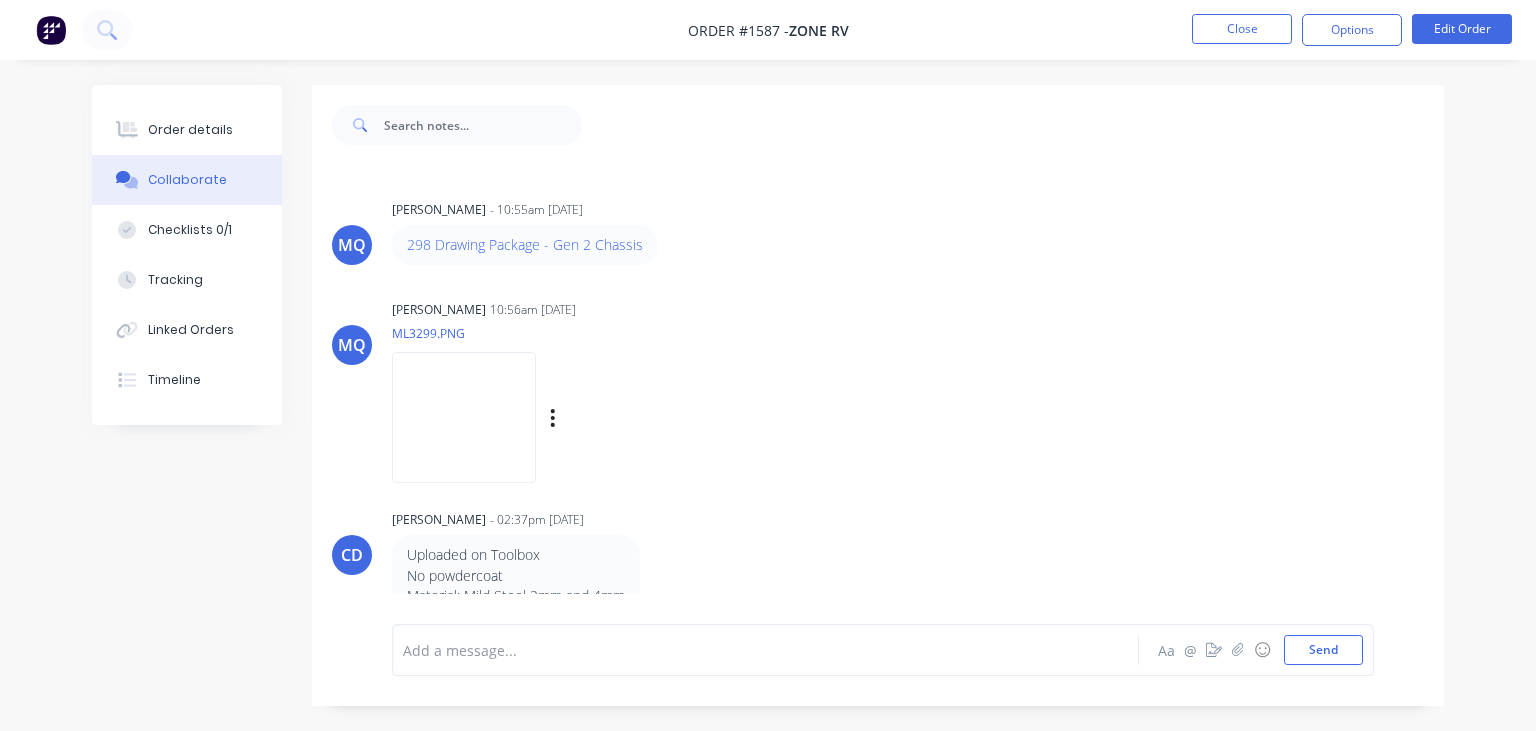 click on "[PERSON_NAME] 10:56am [DATE] ML3299.PNG Download" at bounding box center (703, 385) 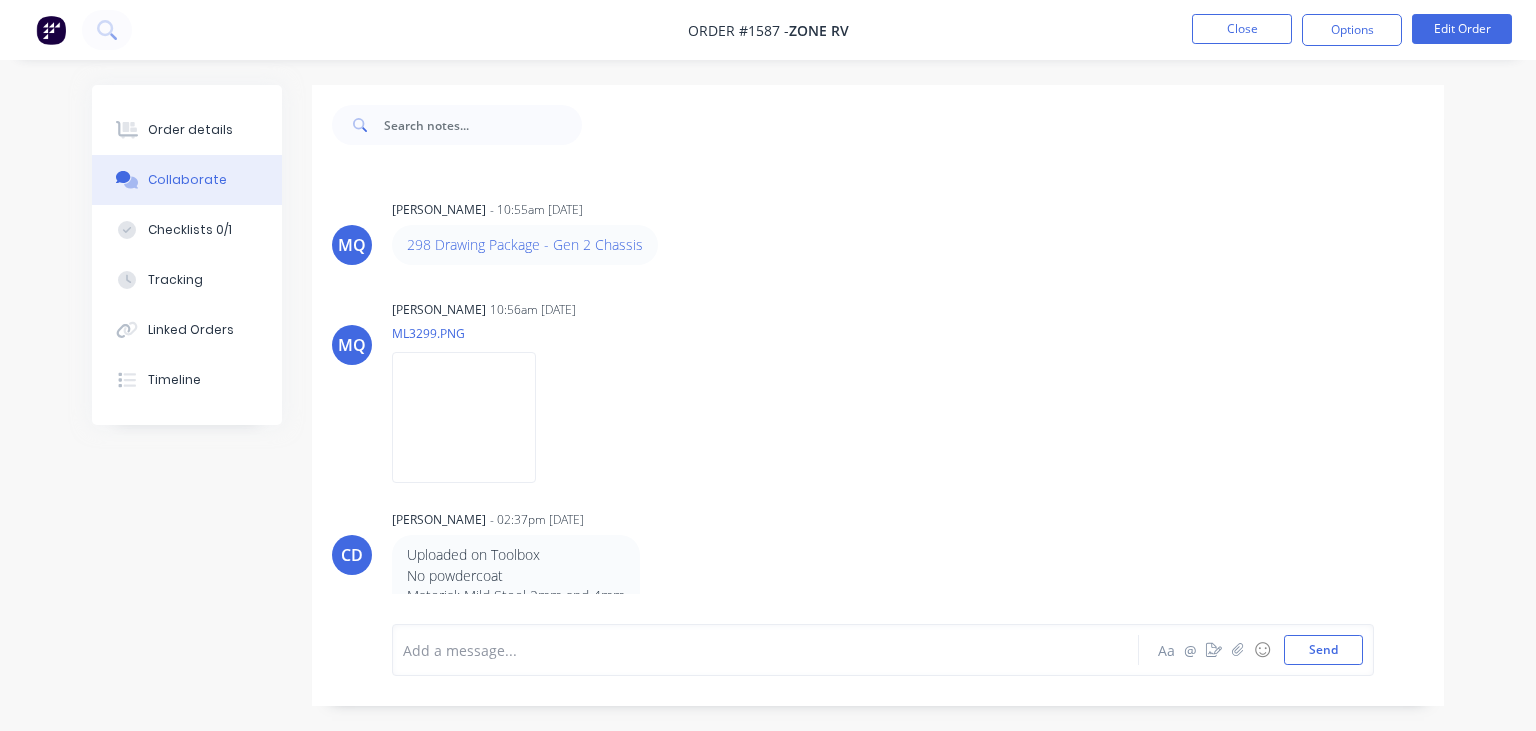 click on "Order #1587 -  Zone RV Close Options     Edit Order" at bounding box center [768, 30] 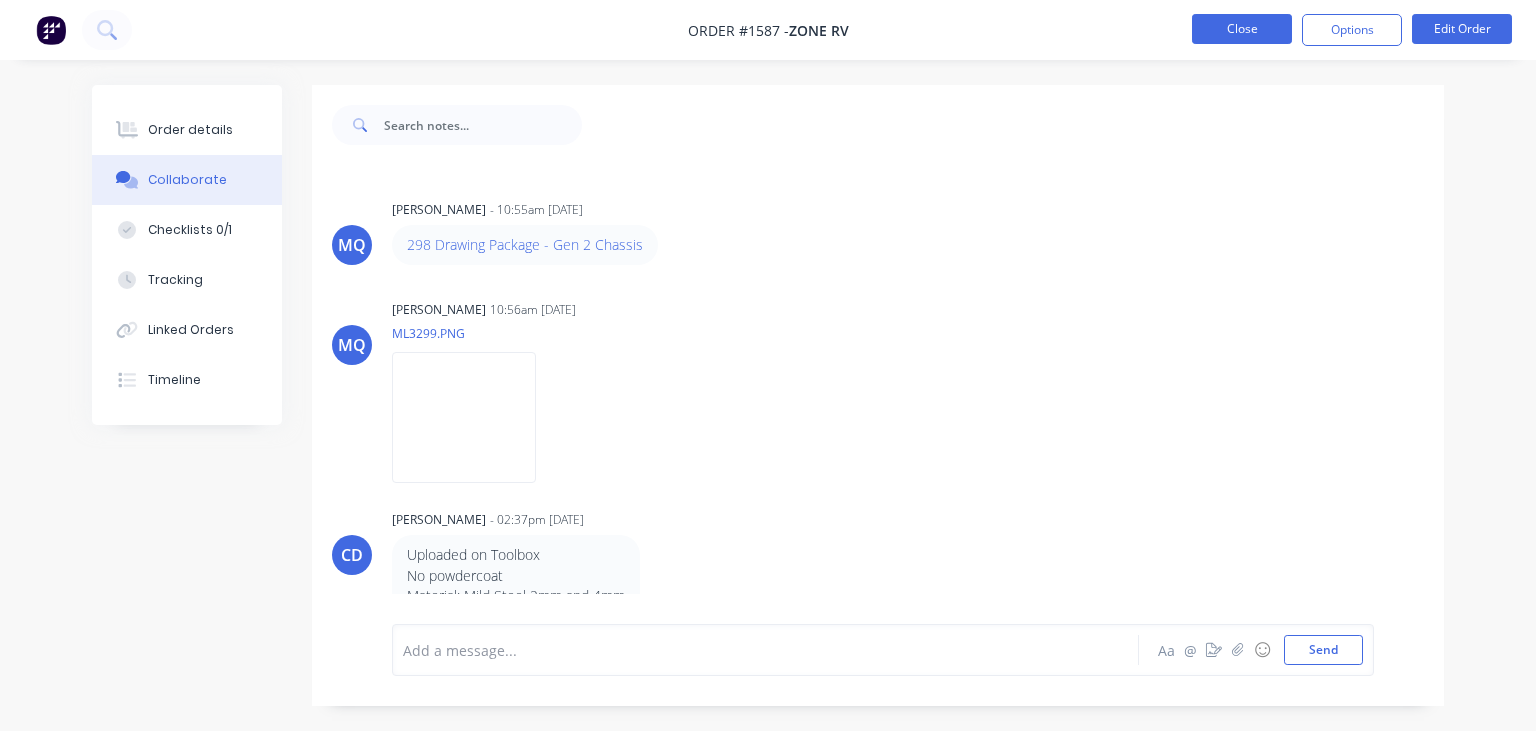 click on "Close" at bounding box center [1242, 29] 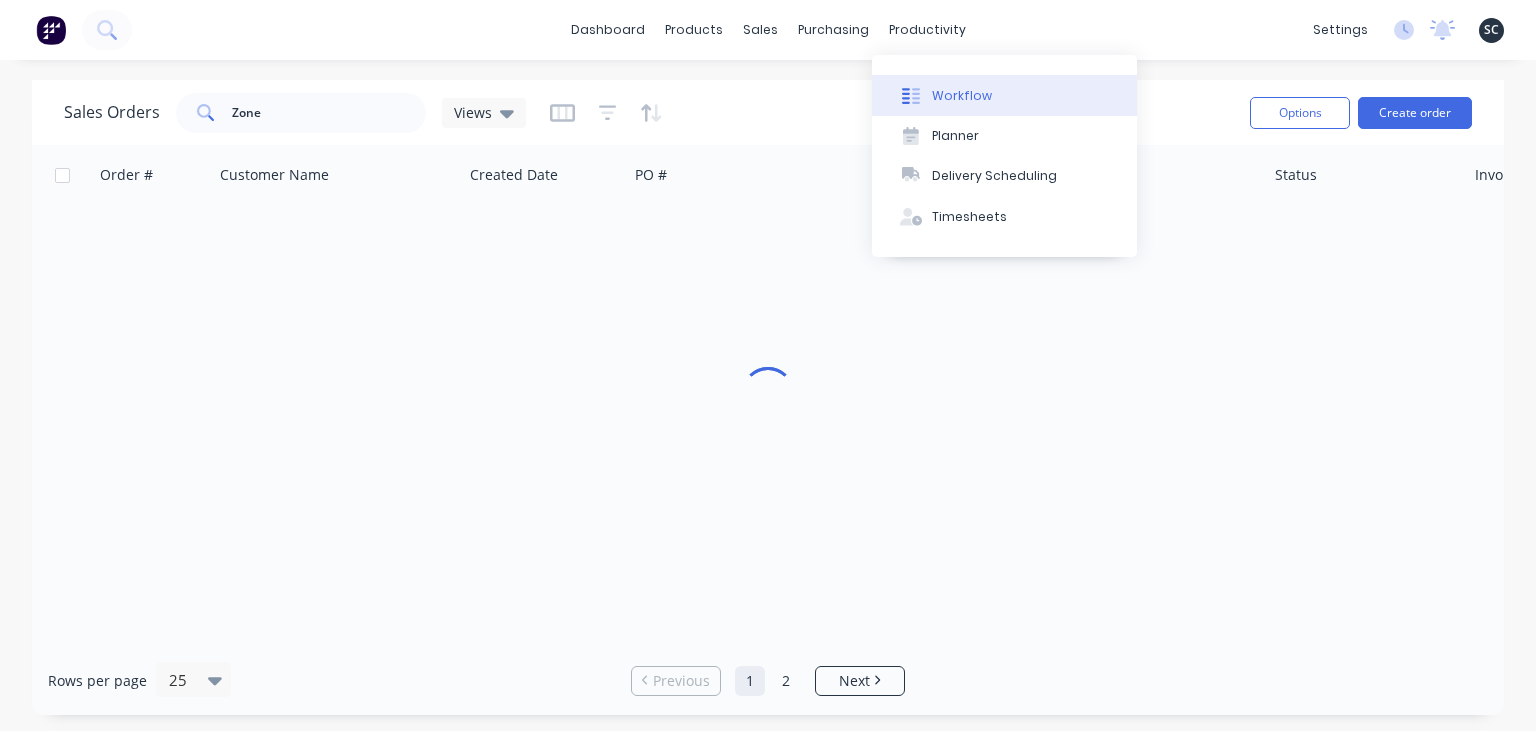 click on "Workflow" at bounding box center (962, 96) 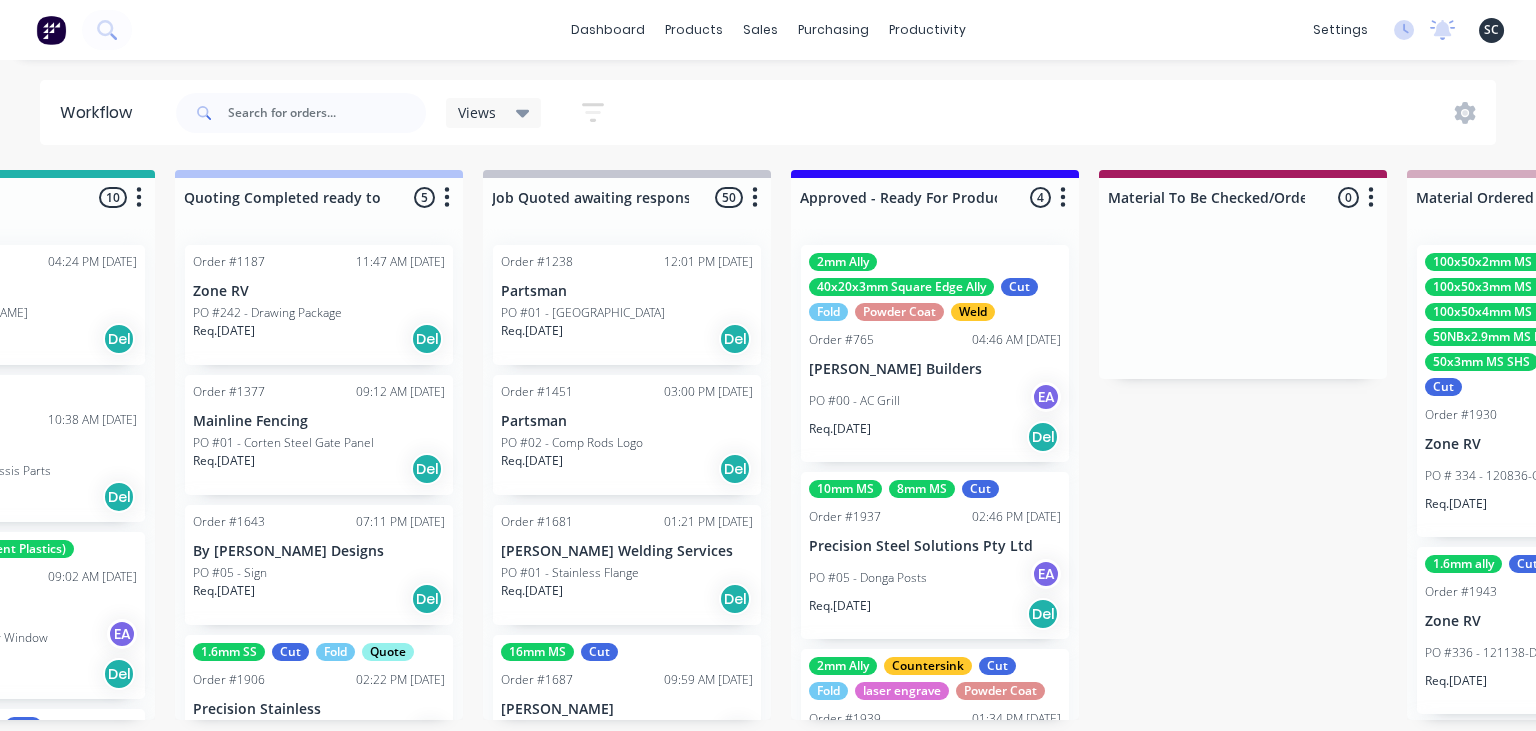 scroll, scrollTop: 0, scrollLeft: 1780, axis: horizontal 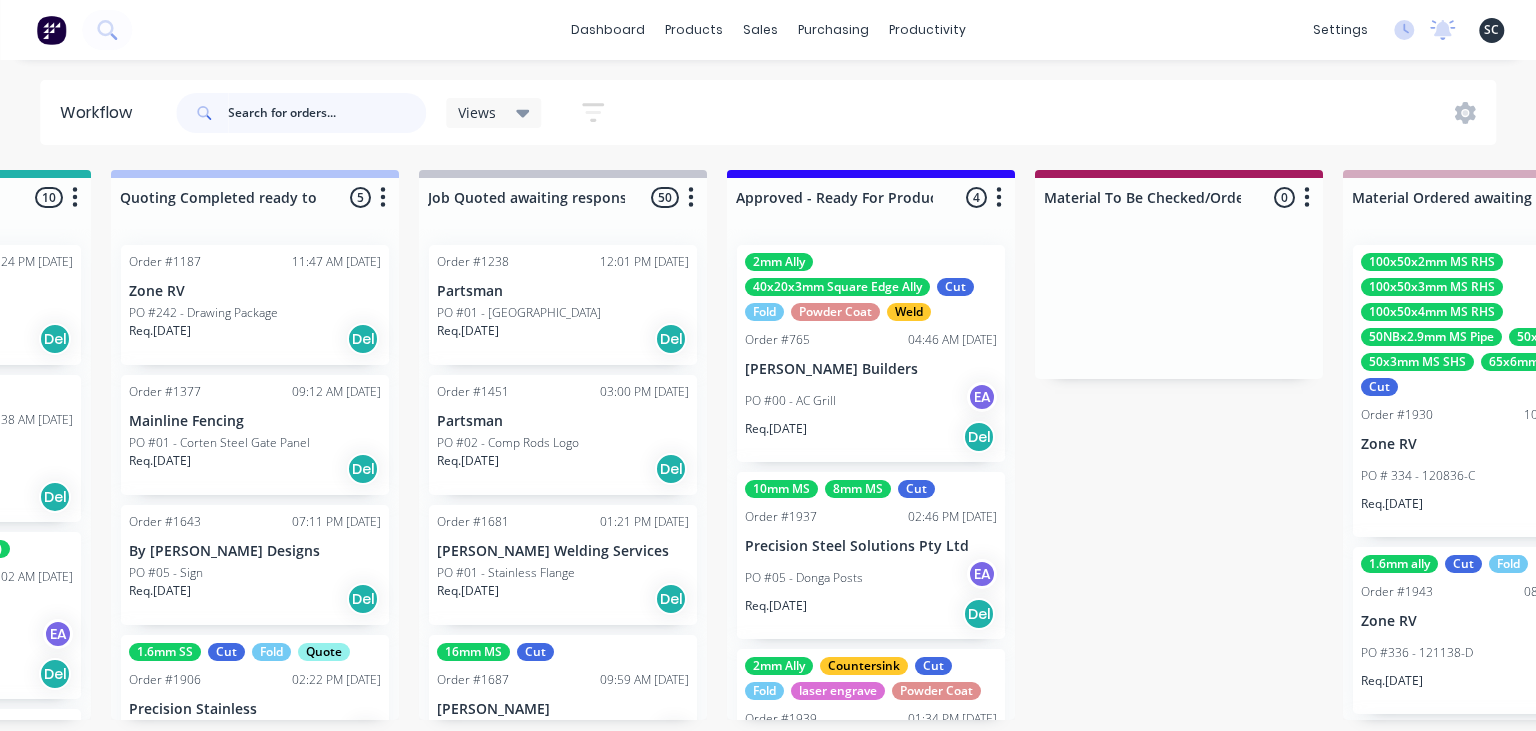 click at bounding box center [327, 113] 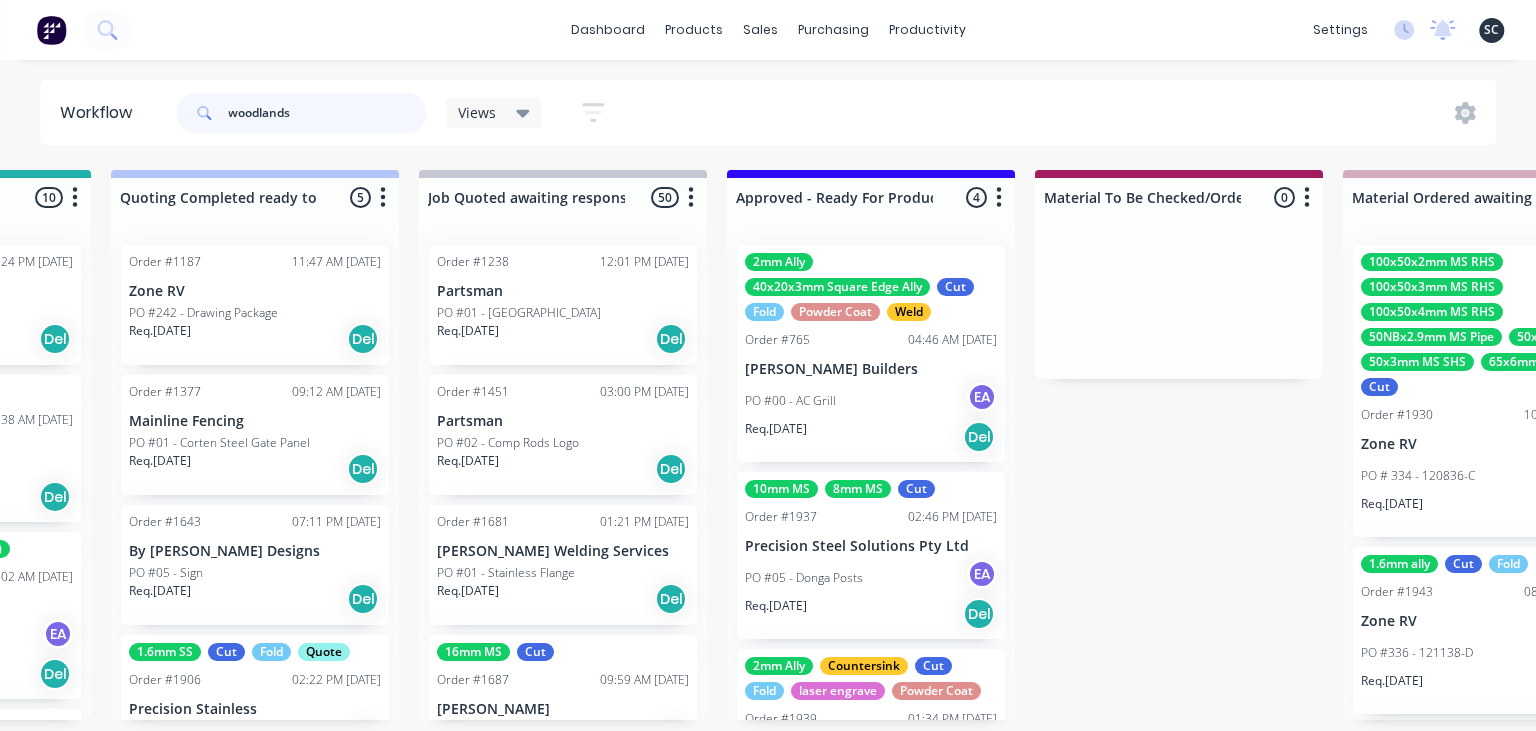 scroll, scrollTop: 0, scrollLeft: 0, axis: both 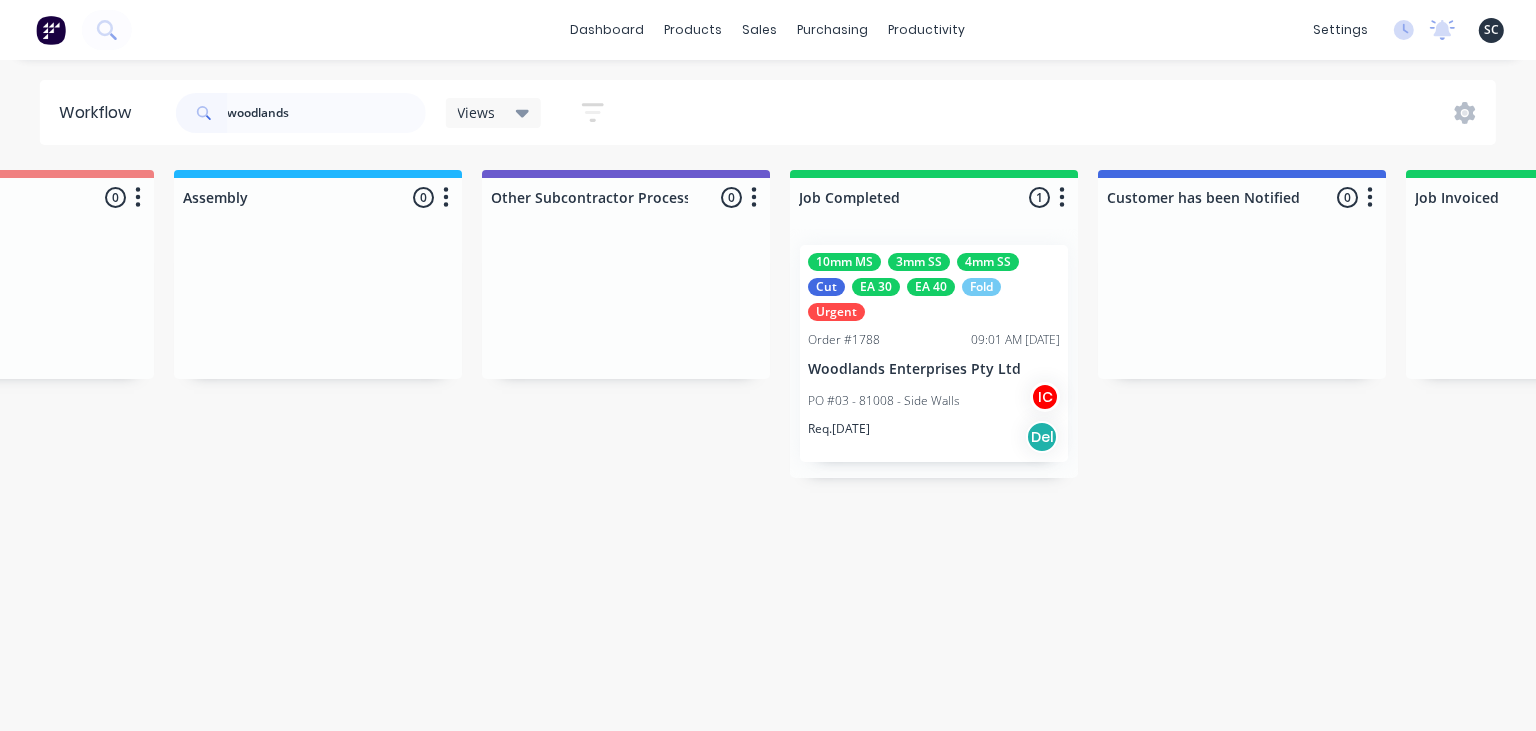 click on "PO #03 - 81008 - Side Walls IC" at bounding box center (934, 401) 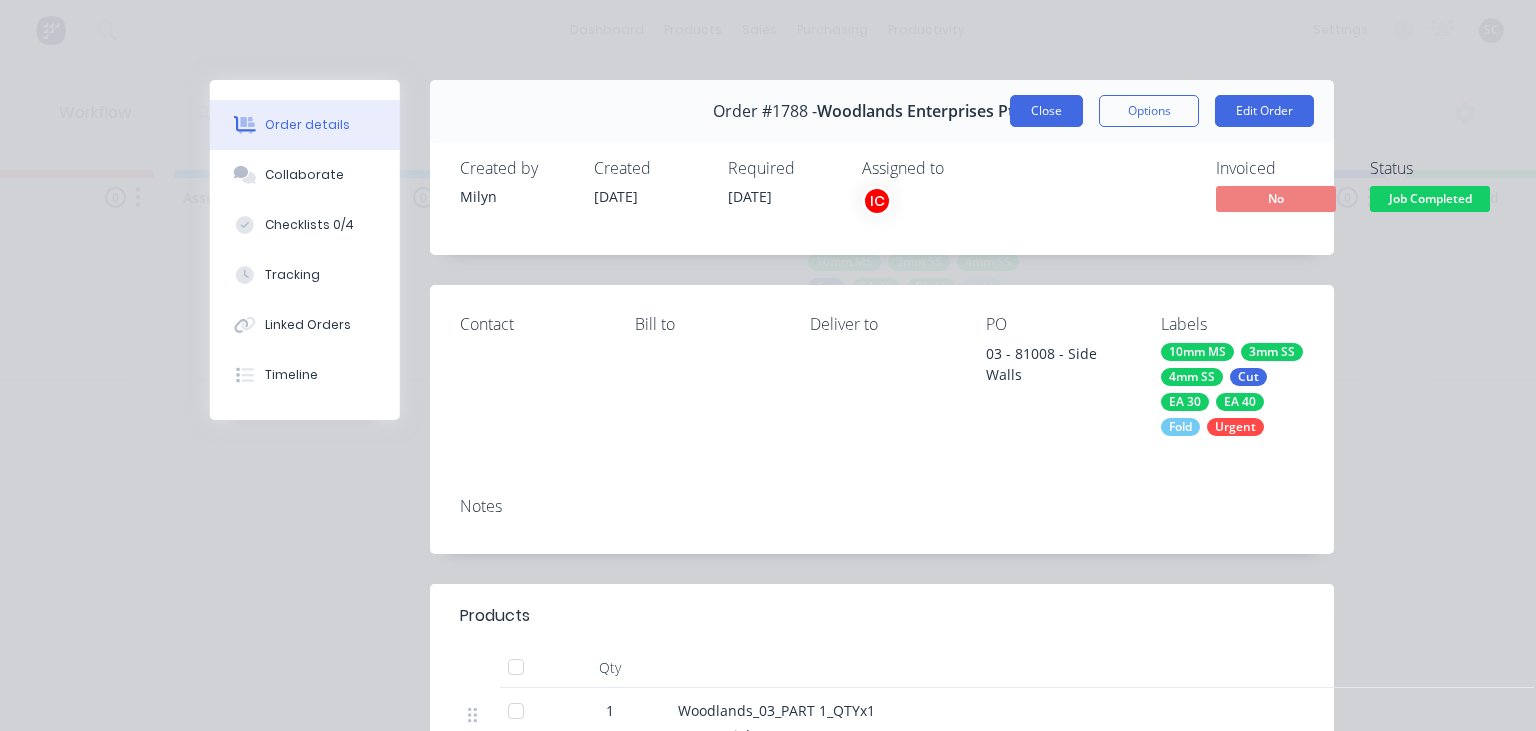 click on "Close" at bounding box center (1046, 111) 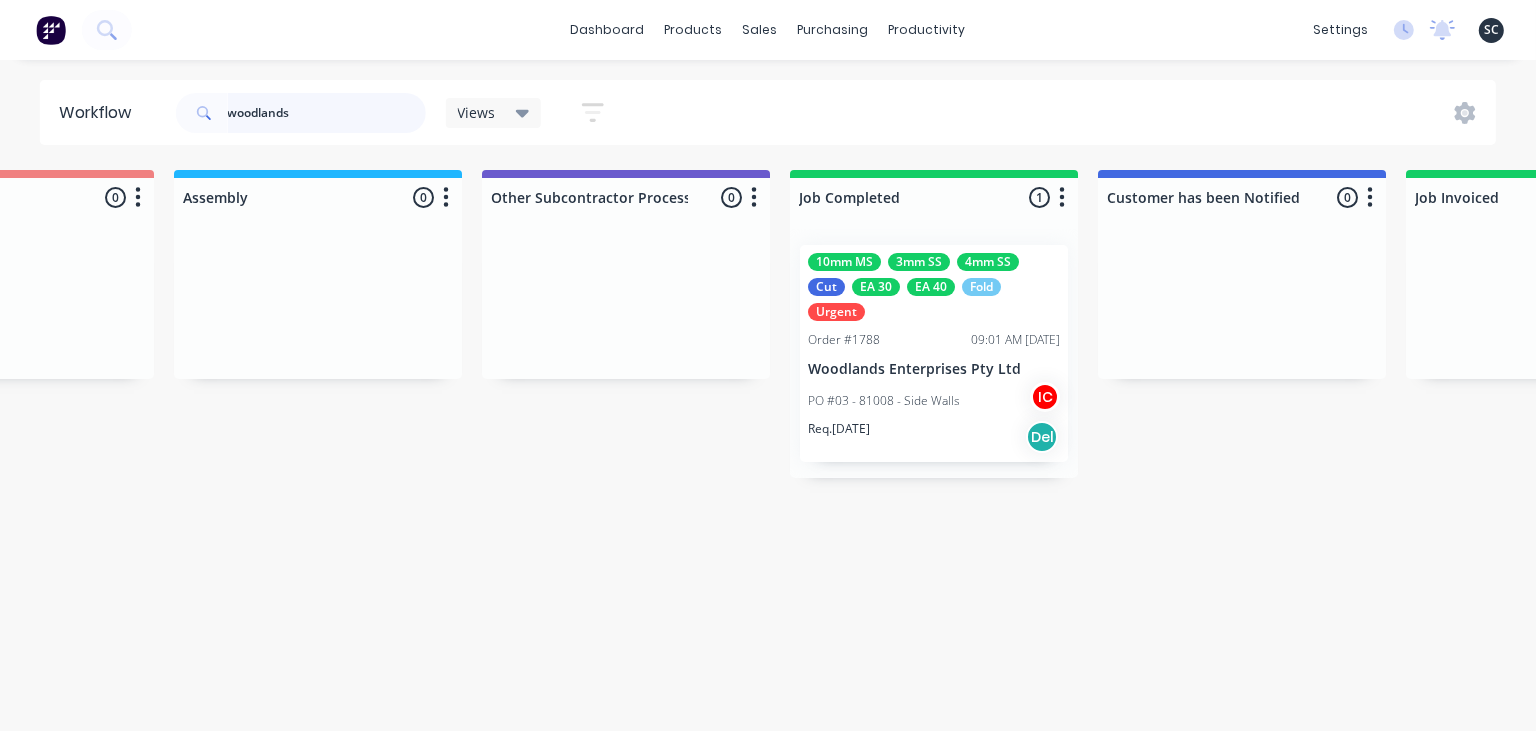 drag, startPoint x: 306, startPoint y: 115, endPoint x: 144, endPoint y: 106, distance: 162.2498 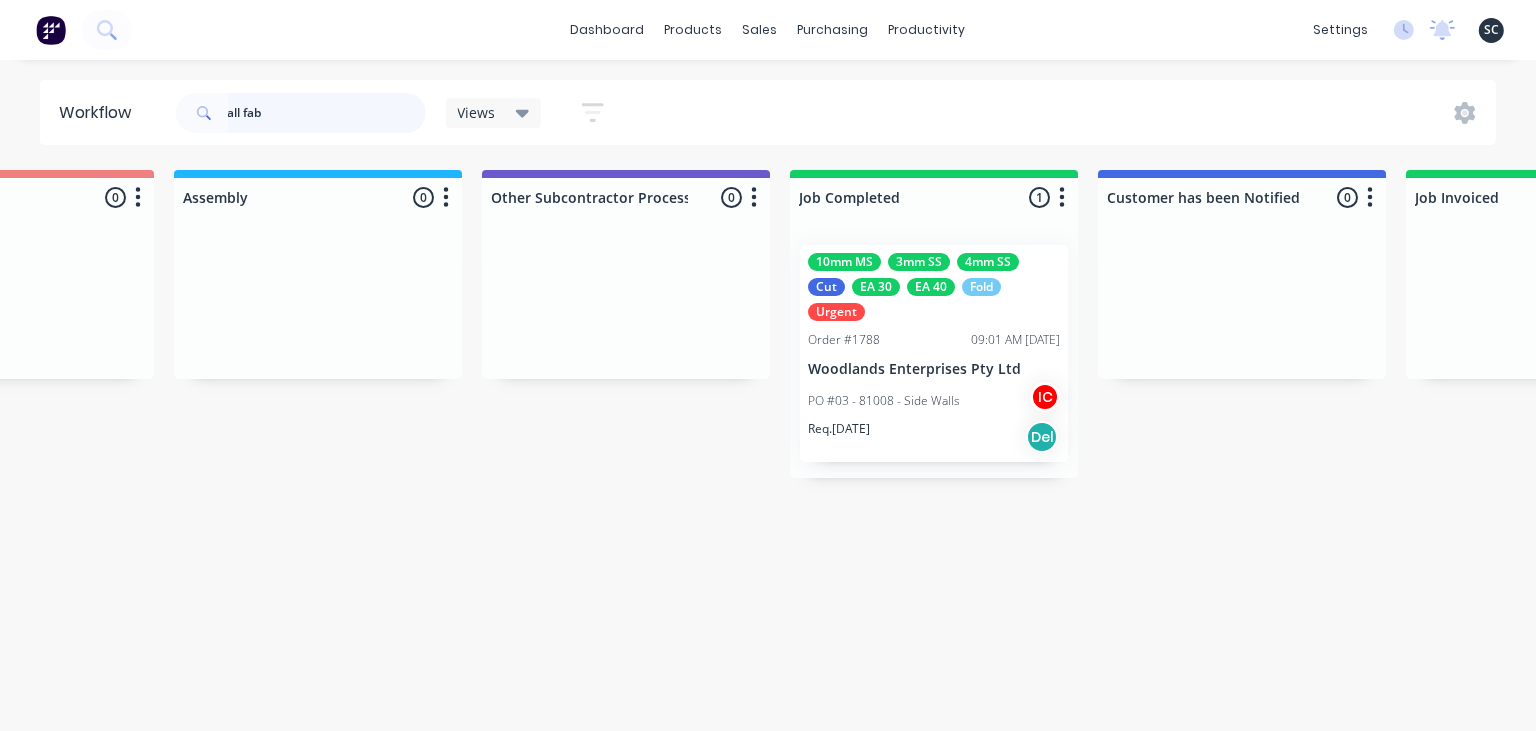 type on "all fab" 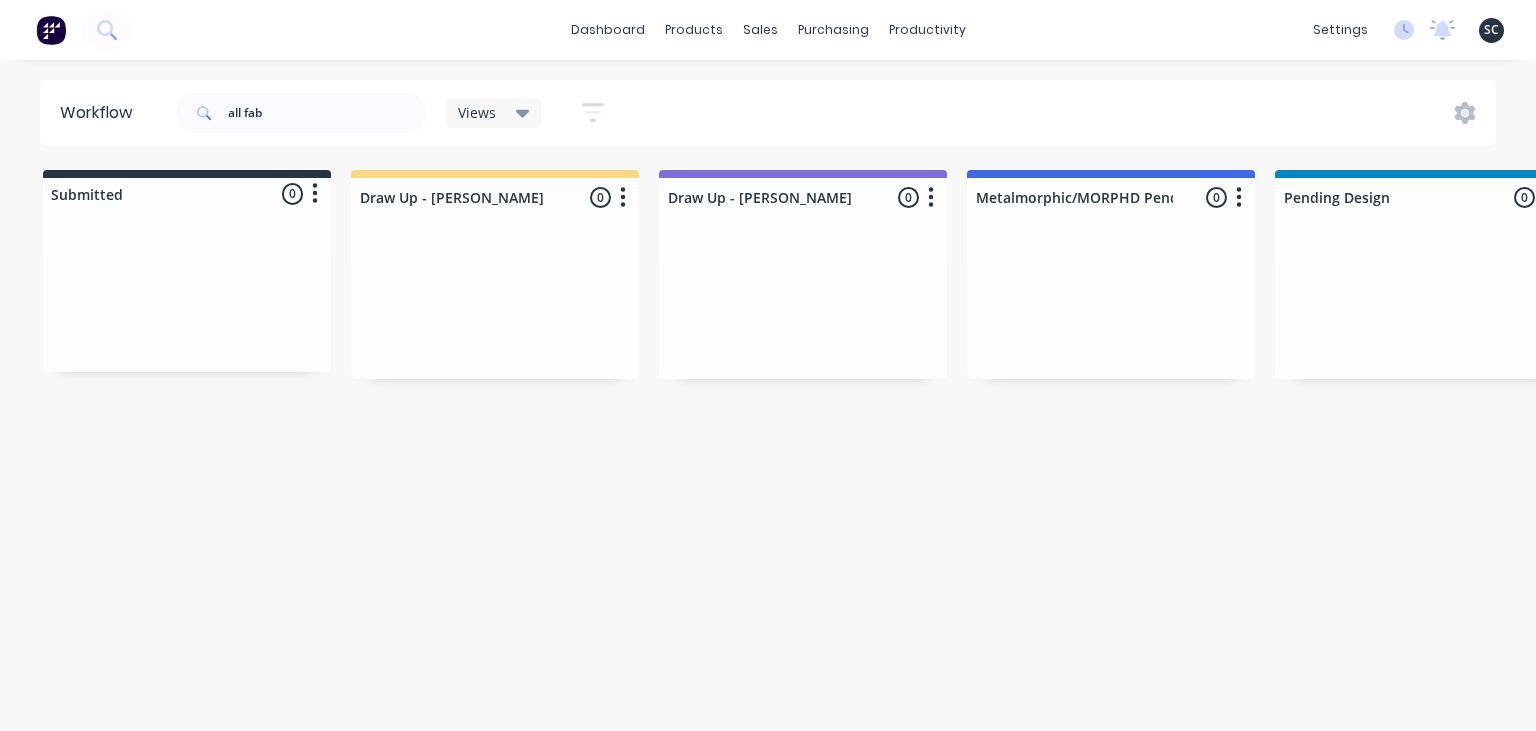 click on "dashboard products sales purchasing productivity dashboard products Product Catalogue Materials sales Sales Orders Customers Price Level Manager purchasing Purchase Orders Suppliers productivity Workflow Planner Delivery Scheduling Timesheets settings No new notifications Mark all as read [PERSON_NAME]  mentioned you in a message All Fab Order  # 1942 PO  02 - 3268 [GEOGRAPHIC_DATA] - Stainless
07:21am [DATE]   [PERSON_NAME]  mentioned you in a message [PERSON_NAME] Order  # 1890 PO  01 - Motorbike Saddle Extension
04:02pm [DATE]   [PERSON_NAME]  mentioned you in a message [PERSON_NAME] Order  # 1941 PO  01 Fire - Twirling Sword
01:28pm [DATE]   WorkShop  mentioned you in a message Vision RV Order  # 1932 PO  201 - 4687 11:48am [DATE]   [PERSON_NAME]  mentioned you in a message Vanstyn Constructions Order  # 1935 PO  01 - Plates 10:37am [DATE]   [PERSON_NAME]  mentioned you in a message Sticks and Stone Co Order  # 1931 PO  01 - [PERSON_NAME]
09:56am [DATE]   [PERSON_NAME]  mentioned you in a message Order  # 1889 PO    #" at bounding box center [768, 305] 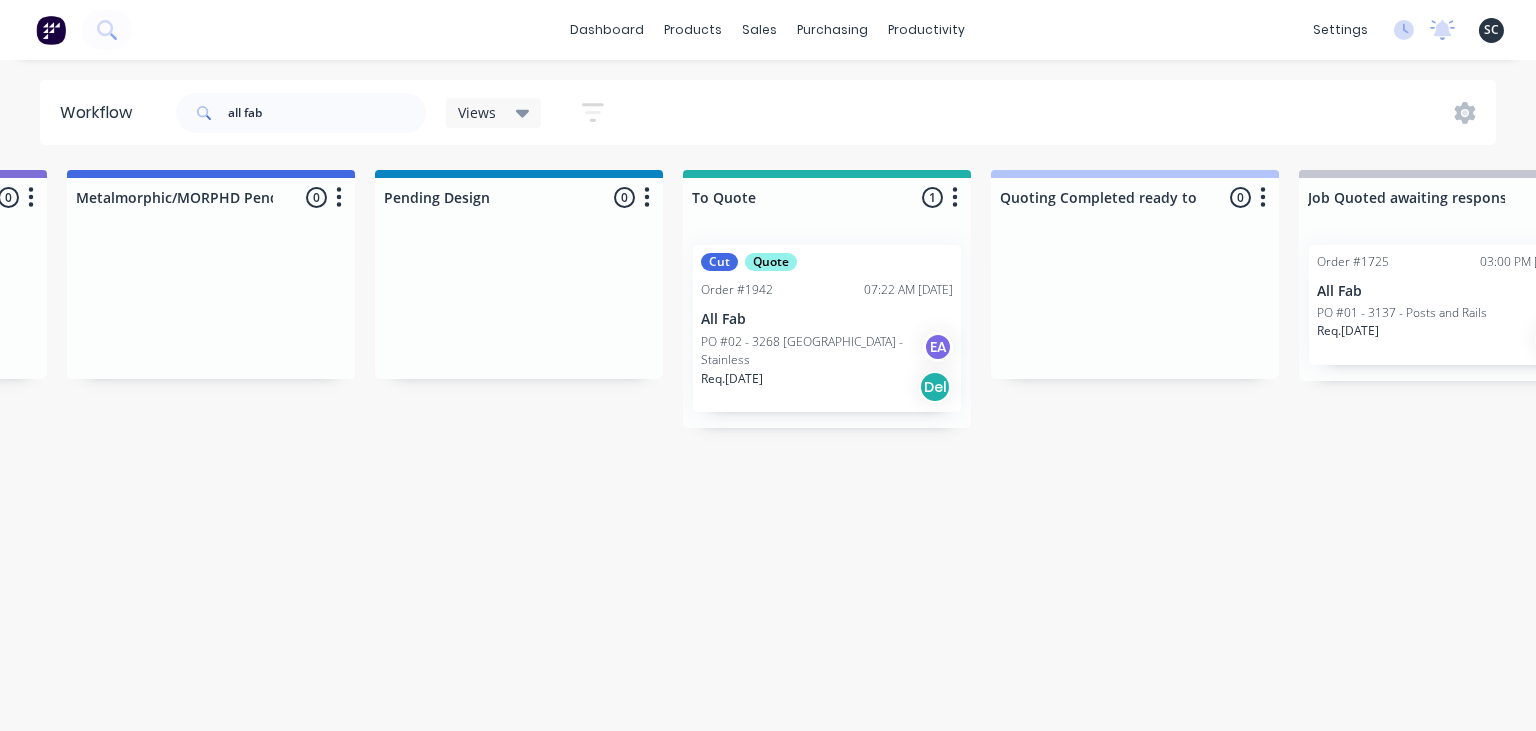 scroll, scrollTop: 0, scrollLeft: 1092, axis: horizontal 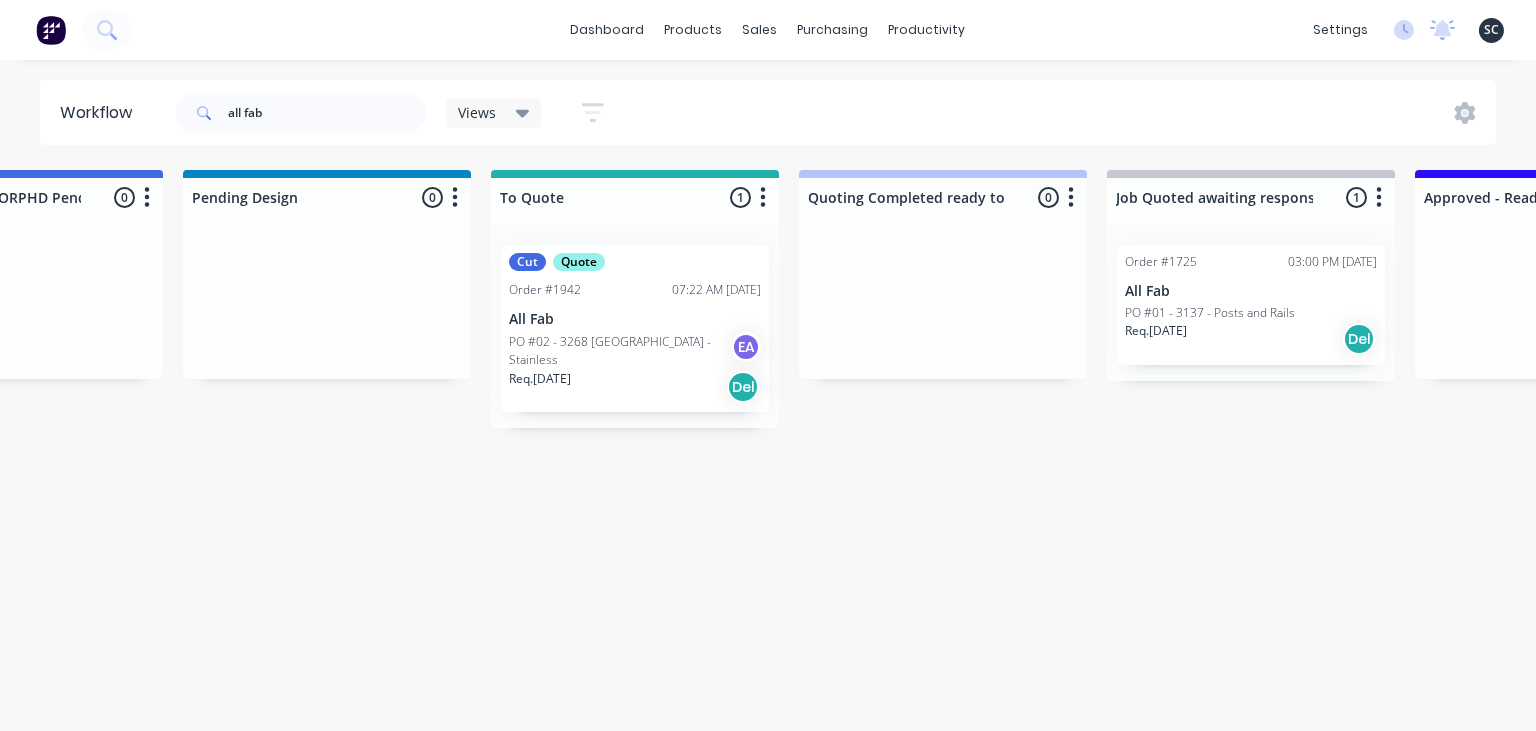 click on "PO #02 - 3268 [GEOGRAPHIC_DATA] - Stainless" at bounding box center [620, 351] 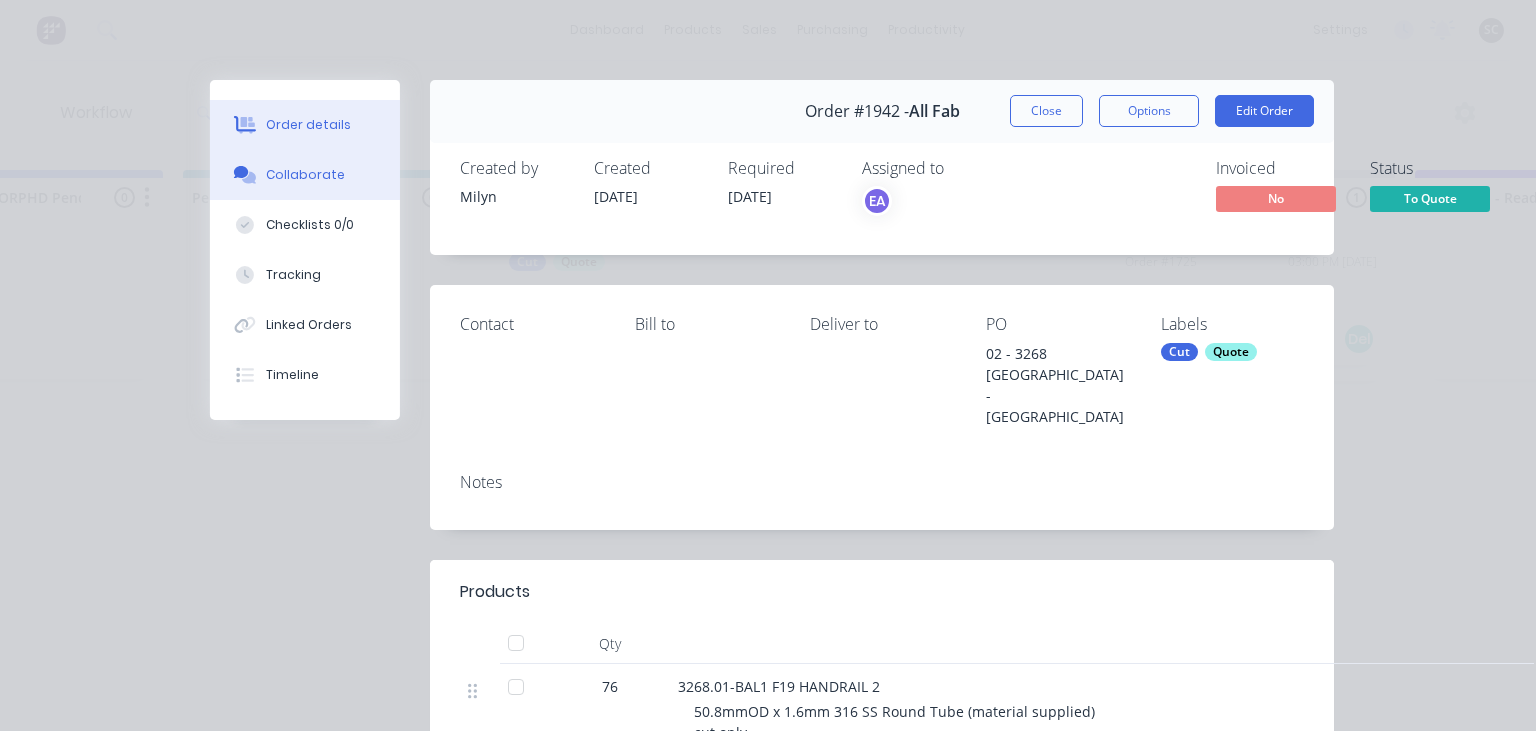 click on "Collaborate" at bounding box center (305, 175) 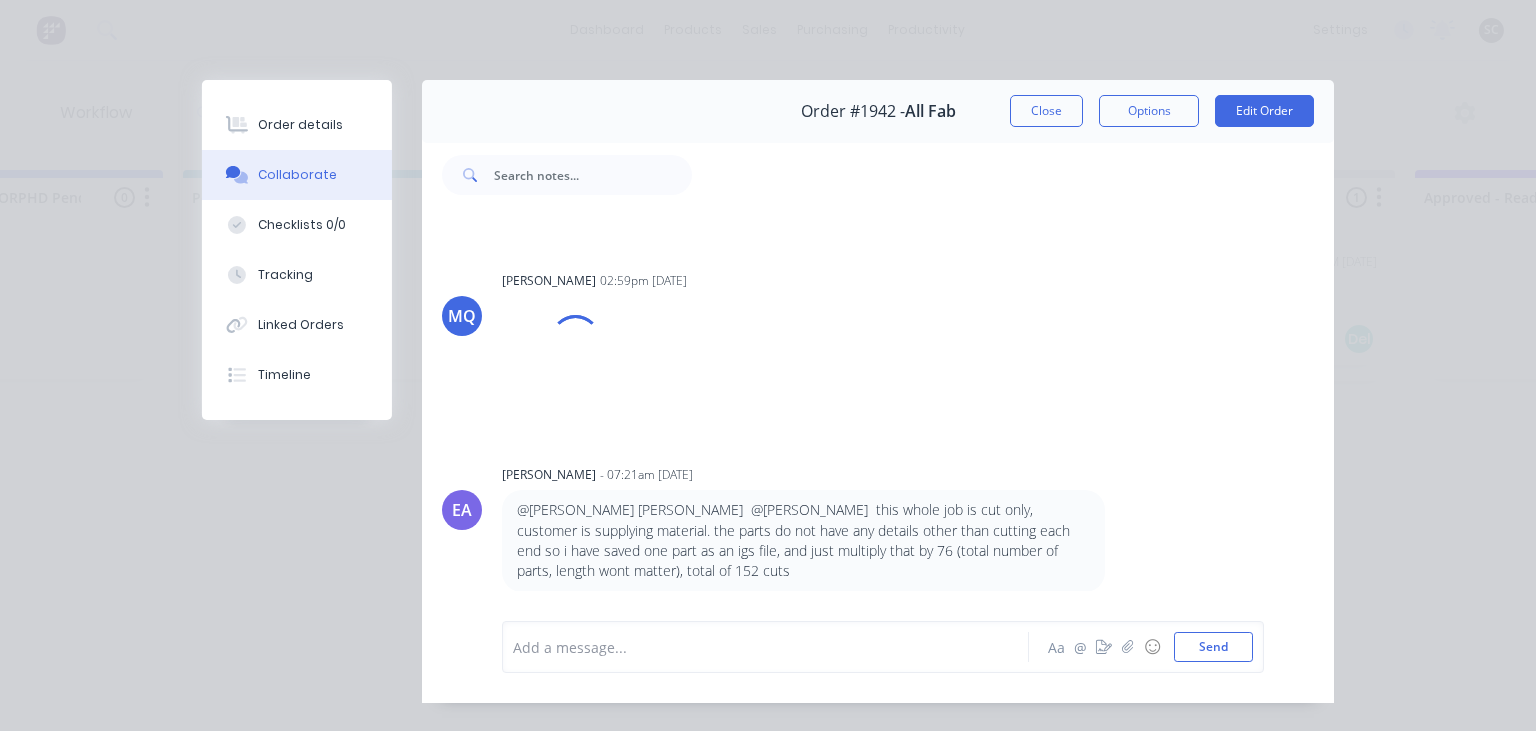 scroll, scrollTop: 499, scrollLeft: 0, axis: vertical 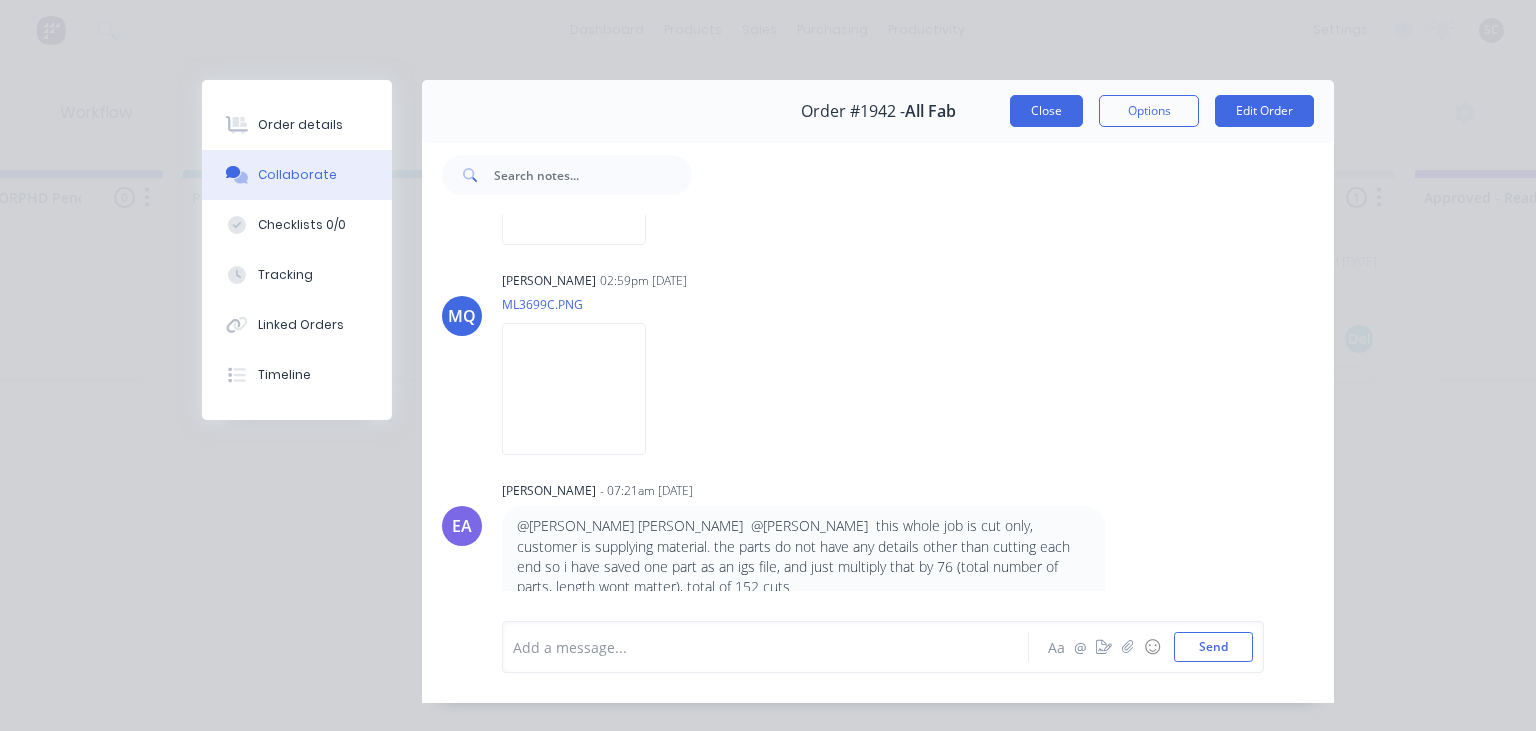 click on "Close" at bounding box center [1046, 111] 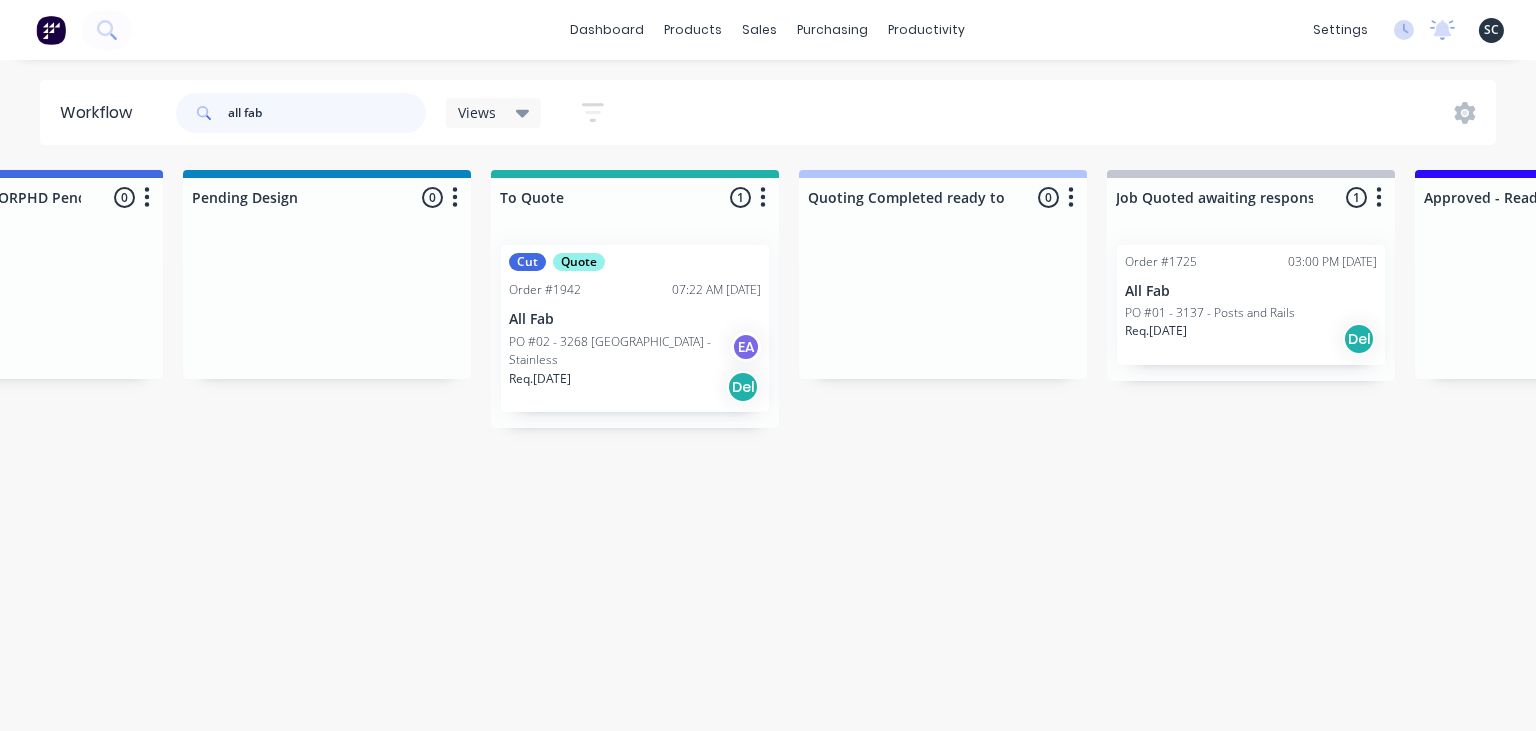 drag, startPoint x: 283, startPoint y: 112, endPoint x: 141, endPoint y: 126, distance: 142.68848 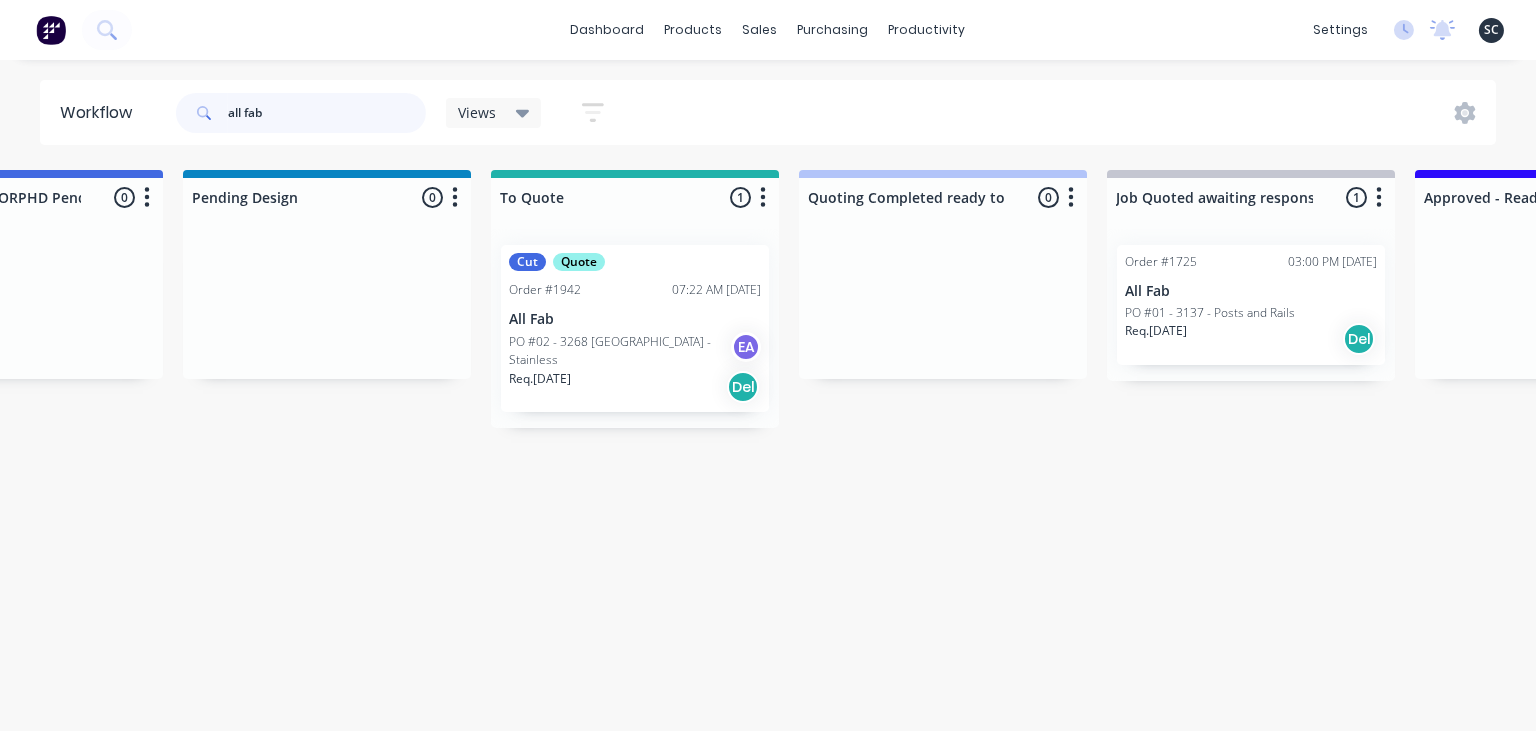 click on "all fab" at bounding box center (327, 113) 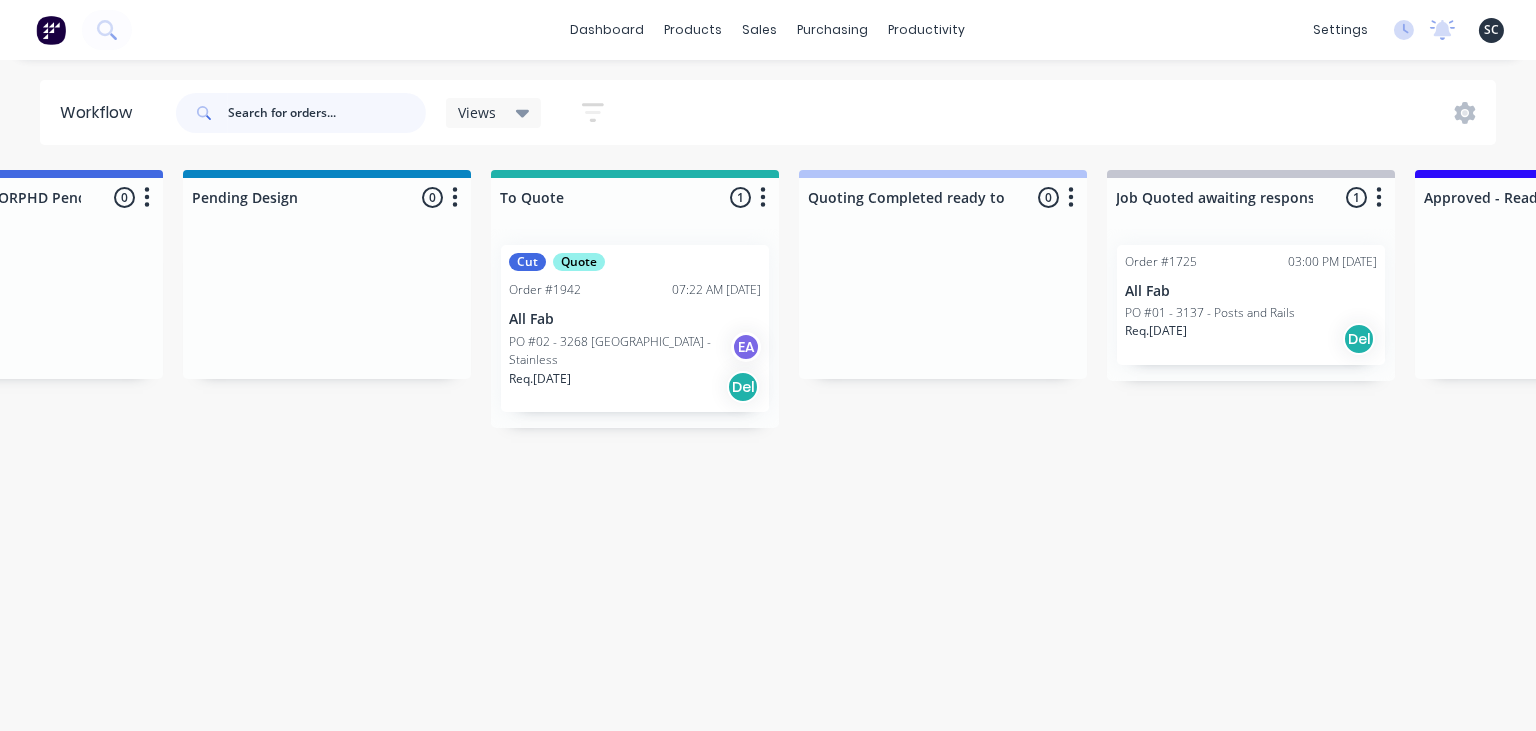 type 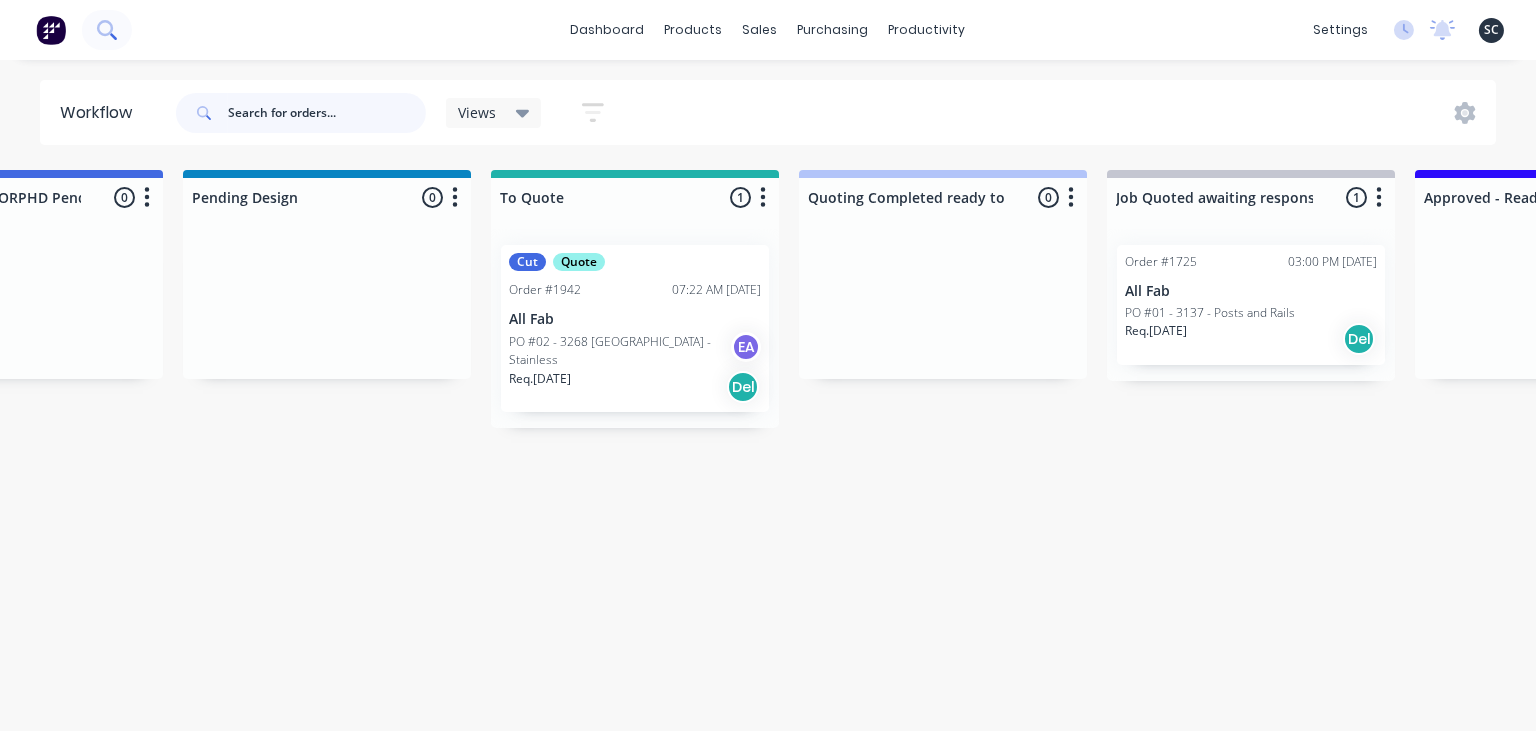 scroll, scrollTop: 0, scrollLeft: 0, axis: both 